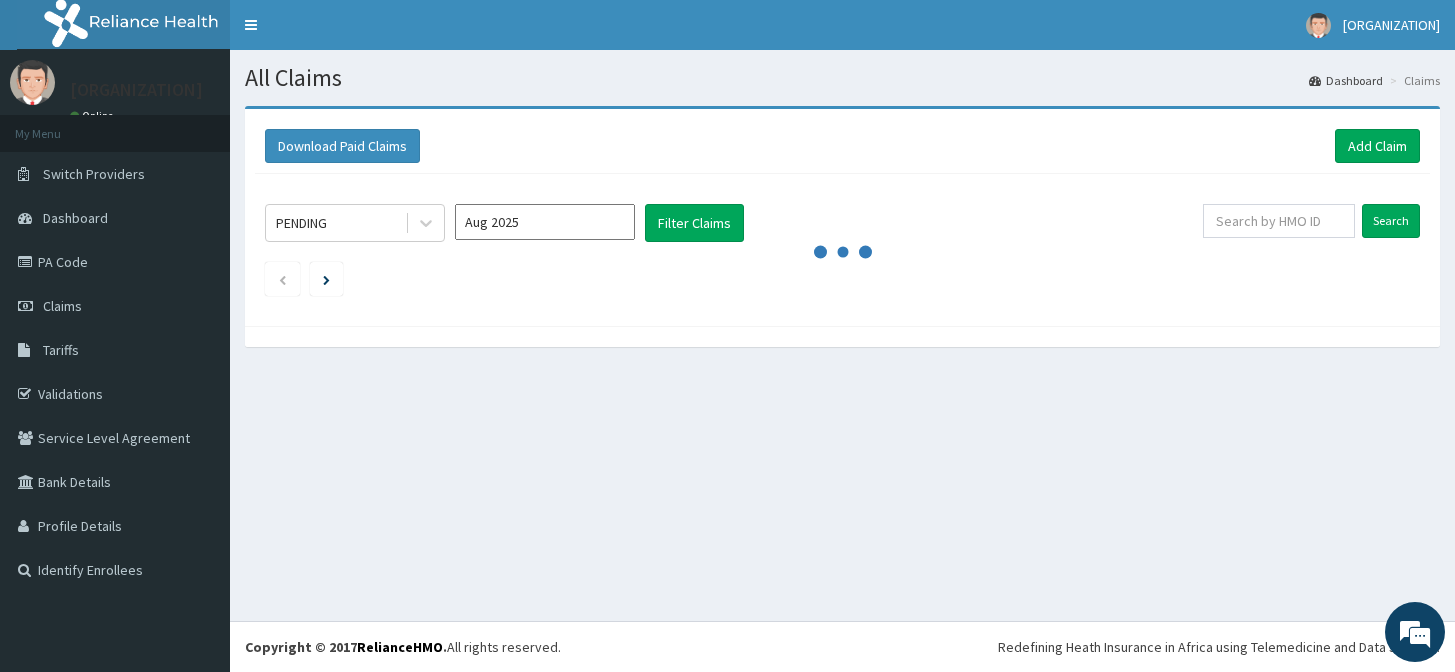 scroll, scrollTop: 0, scrollLeft: 0, axis: both 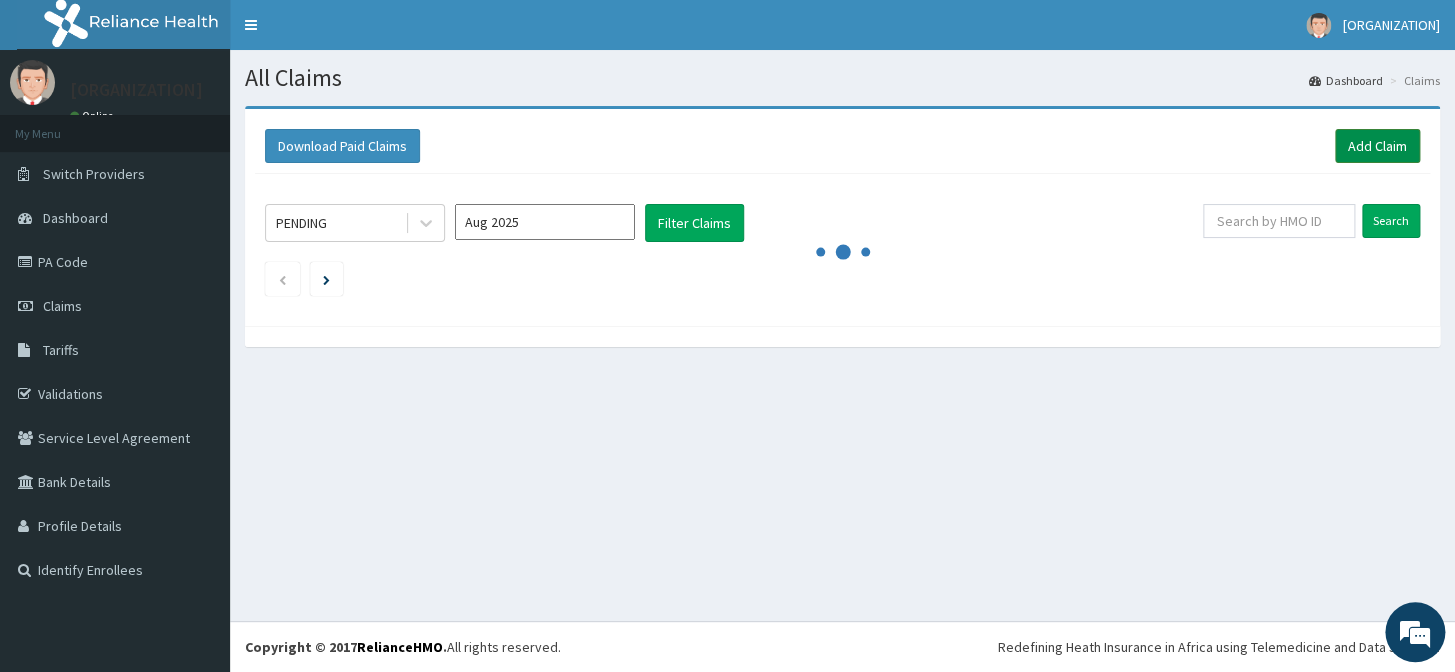 click on "Add Claim" at bounding box center [1377, 146] 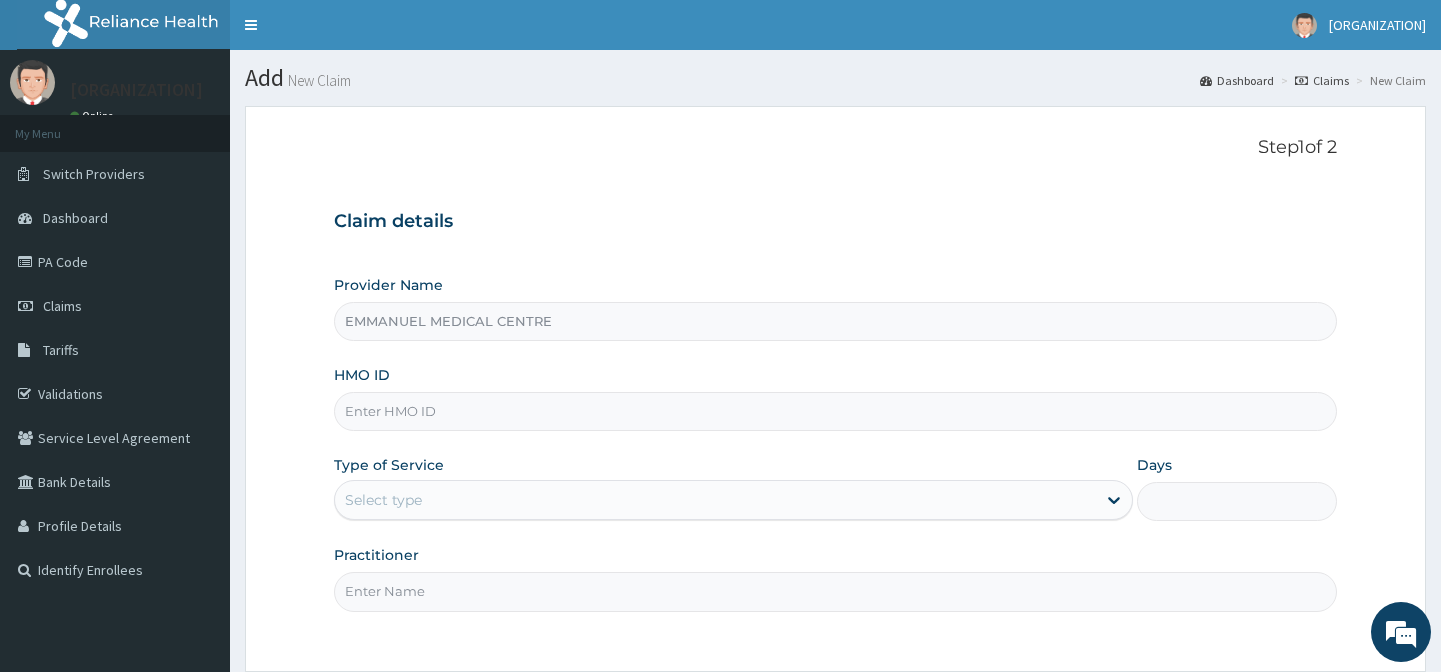 scroll, scrollTop: 0, scrollLeft: 0, axis: both 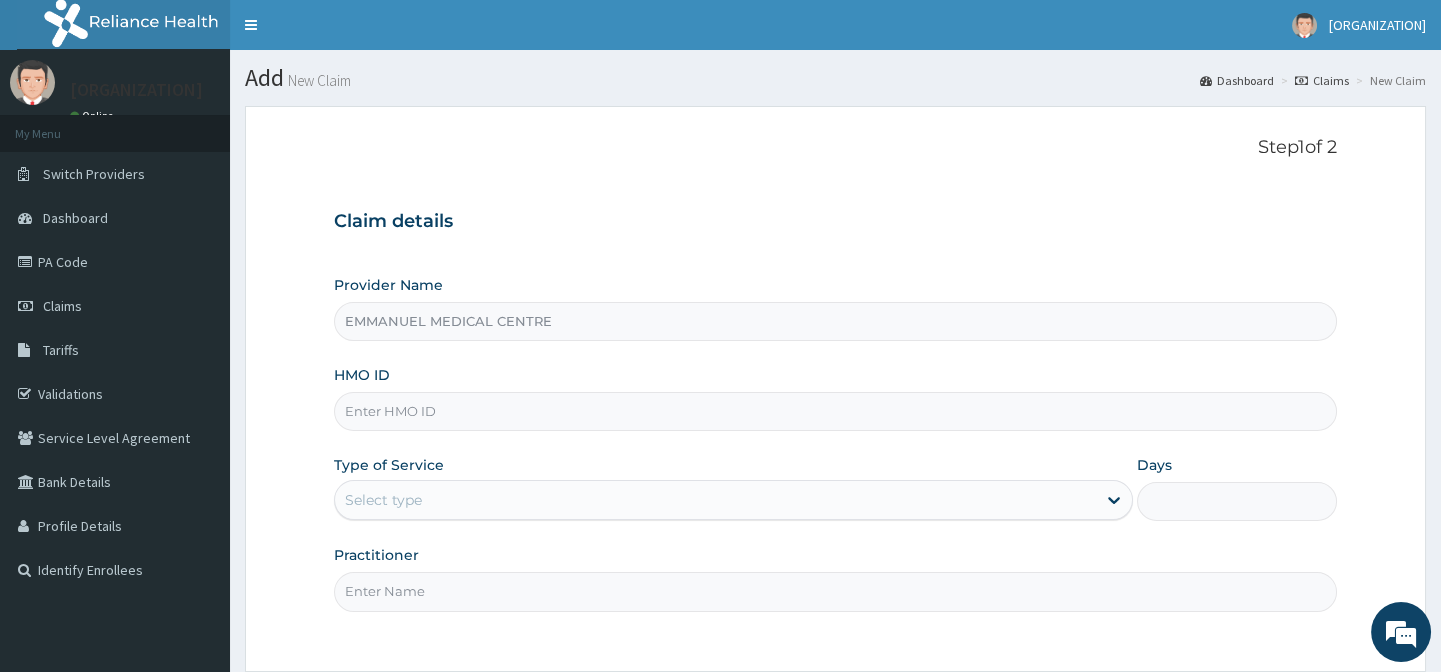 click on "HMO ID" at bounding box center [835, 411] 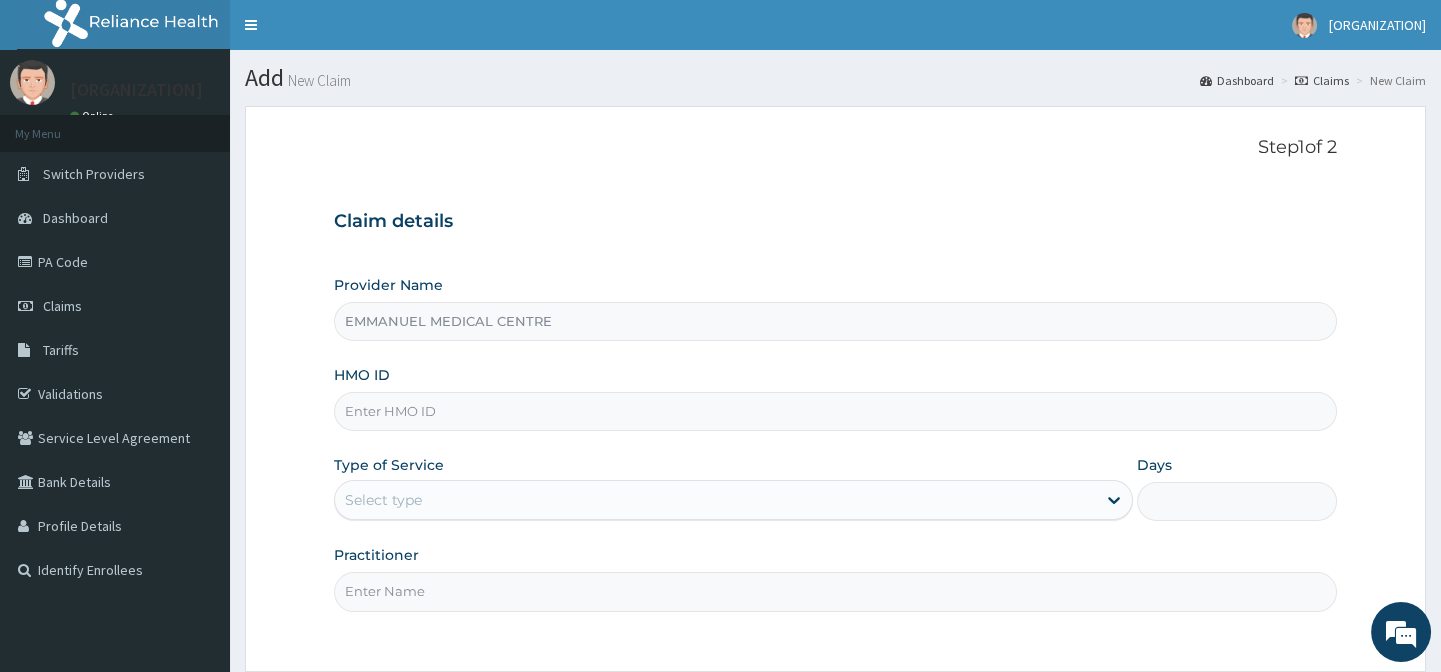 paste on "MGG/10005/A" 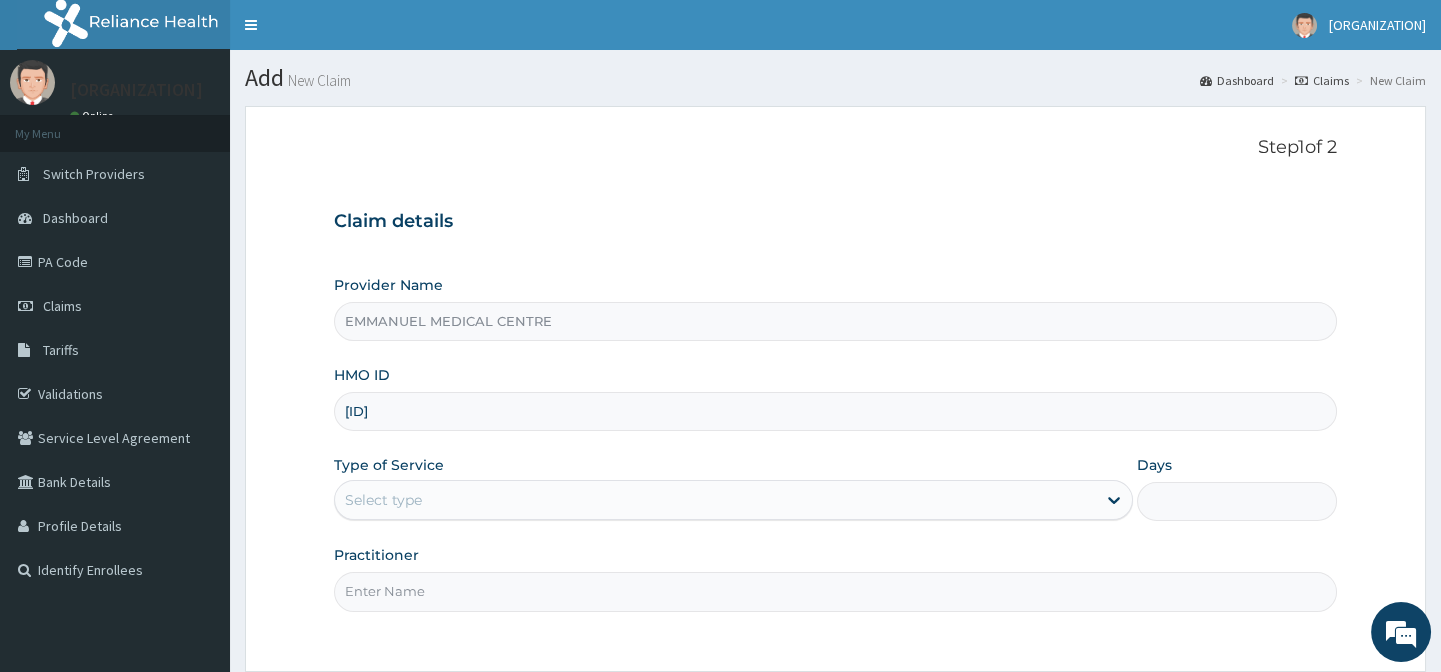 type on "MGG/10005/A" 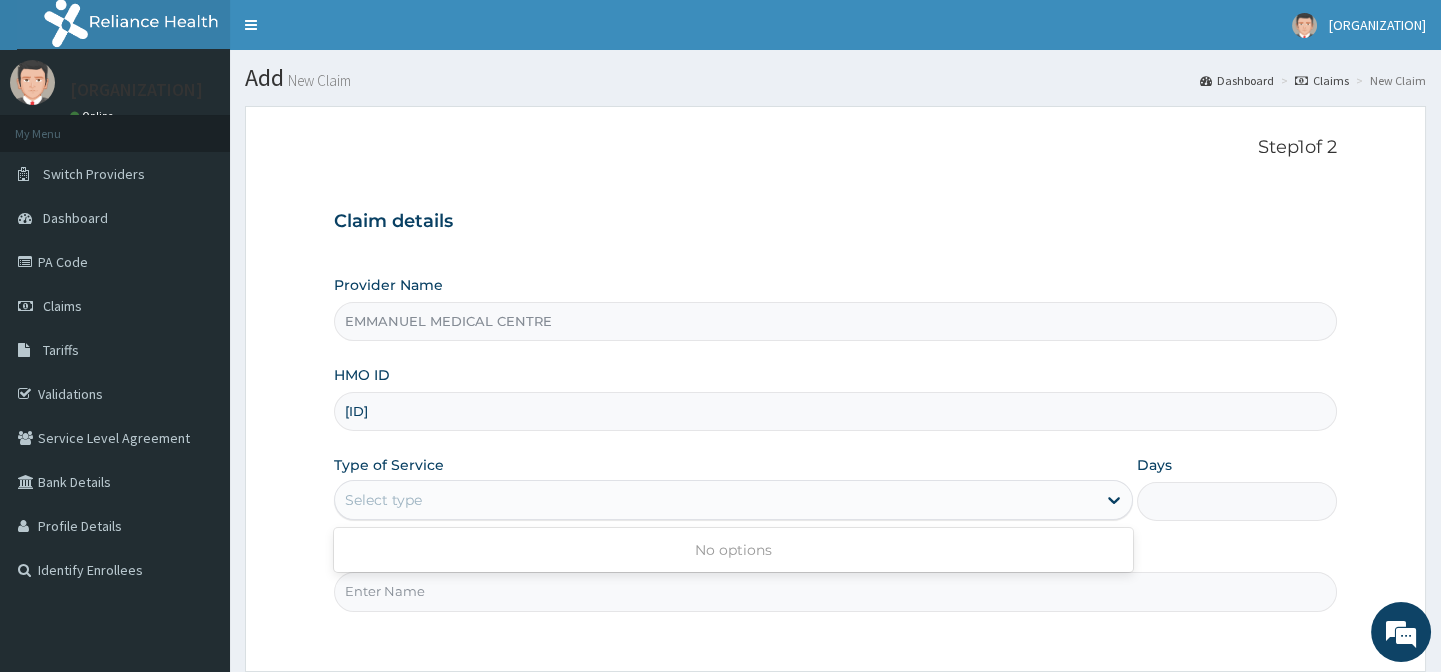 click on "Provider Name EMMANUEL MEDICAL CENTRE HMO ID MGG/10005/A Type of Service   Use Up and Down to choose options, press Enter to select the currently focused option, press Escape to exit the menu, press Tab to select the option and exit the menu. Select type No options Days Practitioner" at bounding box center [835, 443] 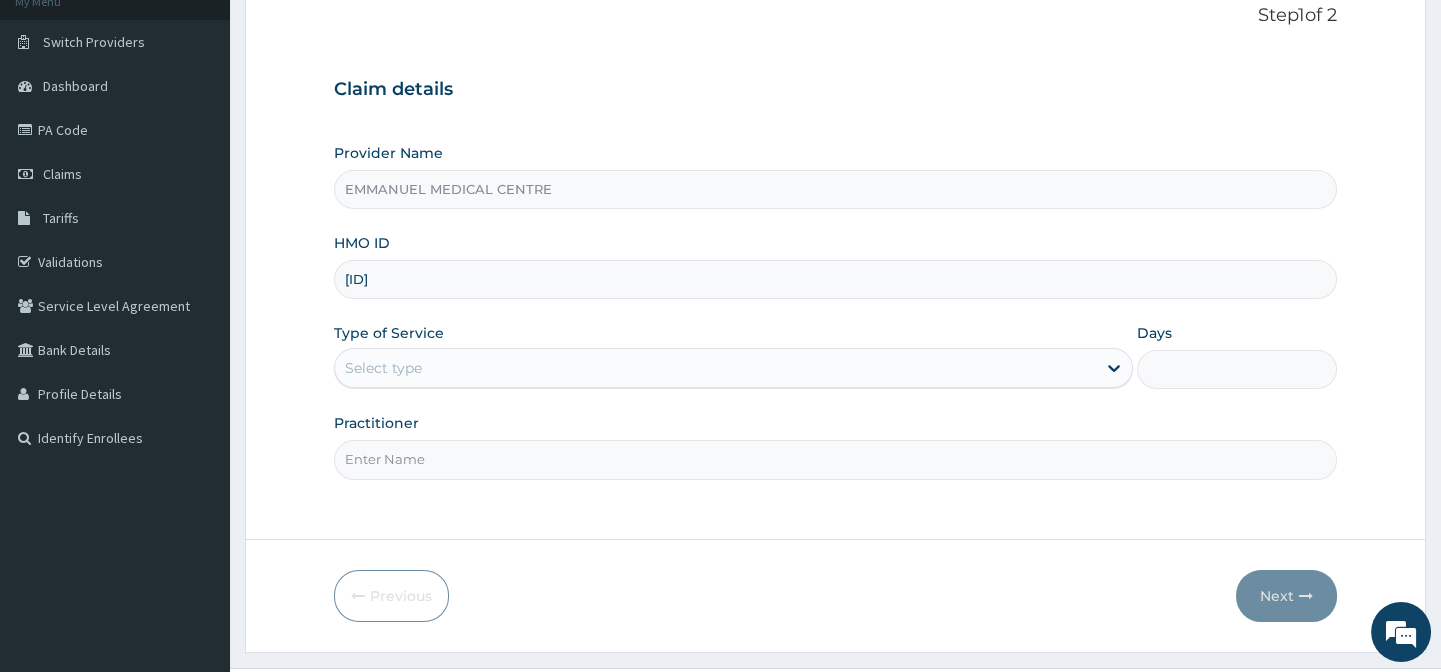 scroll, scrollTop: 179, scrollLeft: 0, axis: vertical 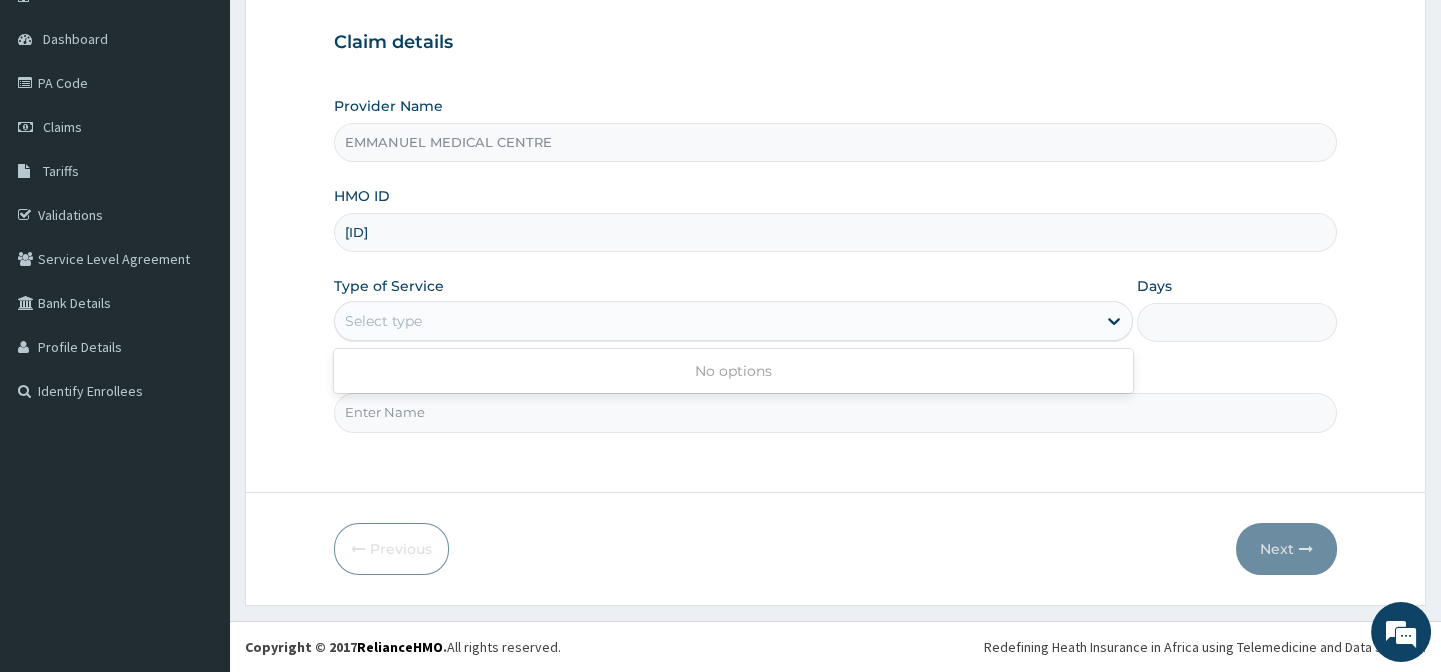 click on "Select type" at bounding box center (715, 321) 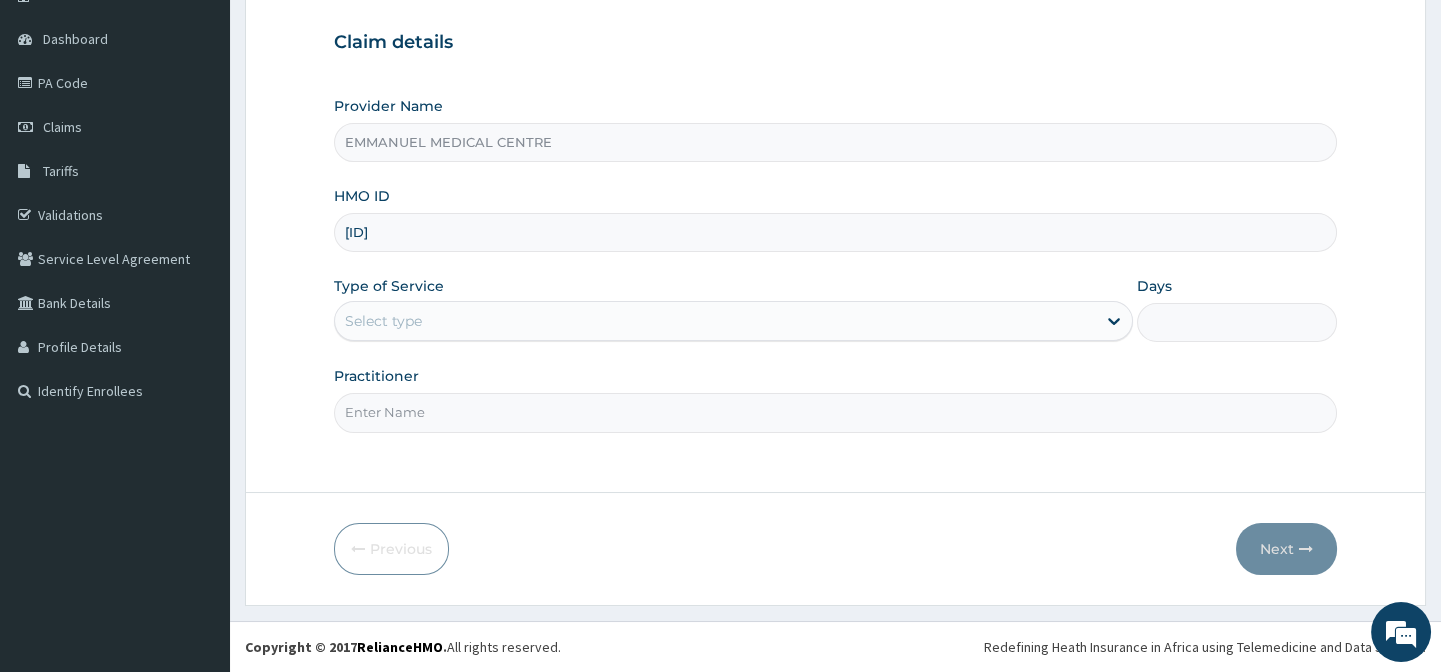 click on "Select type" at bounding box center (715, 321) 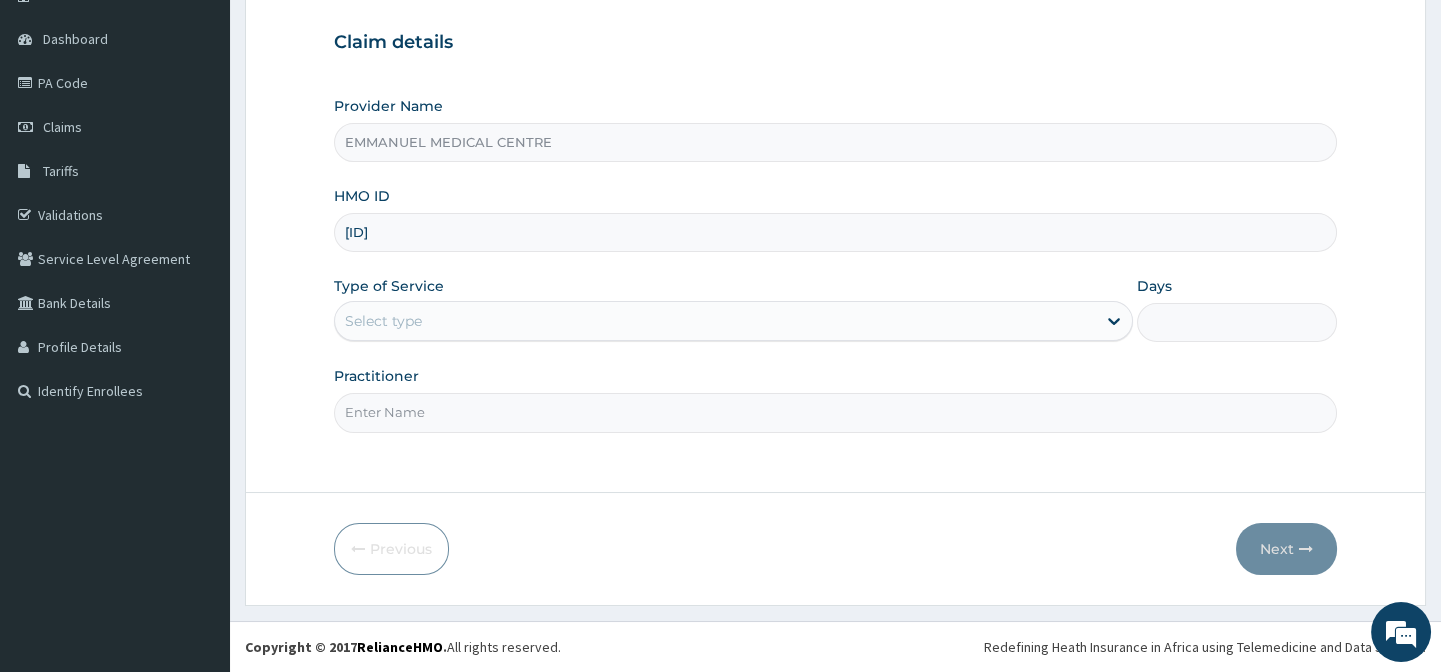 click on "Select type" at bounding box center (715, 321) 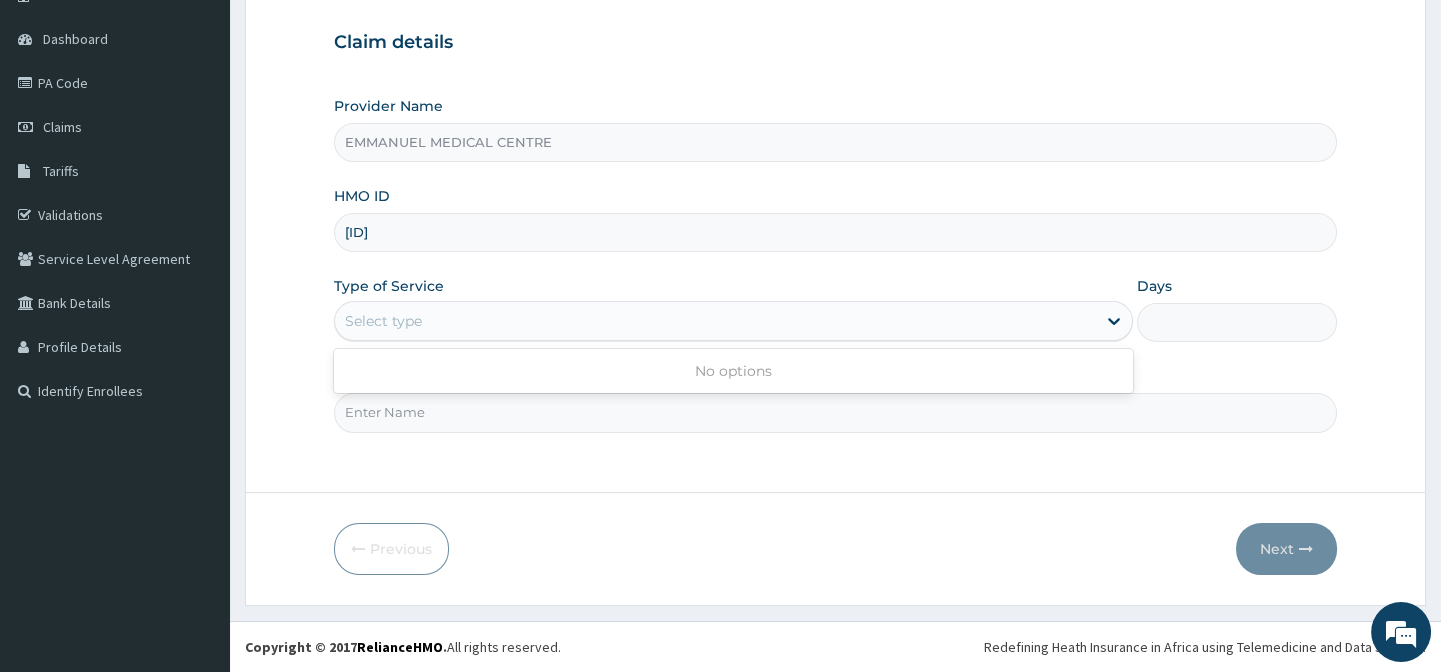 scroll, scrollTop: 0, scrollLeft: 0, axis: both 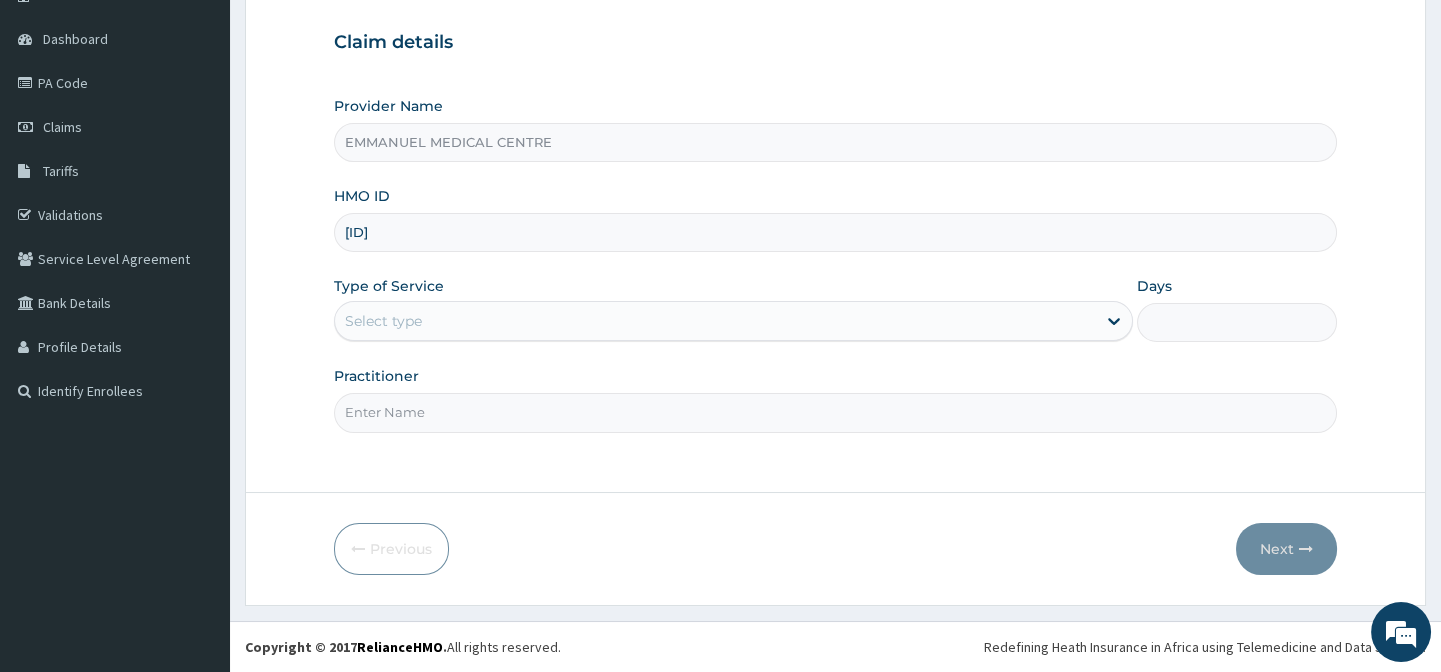 click on "Select type" at bounding box center (715, 321) 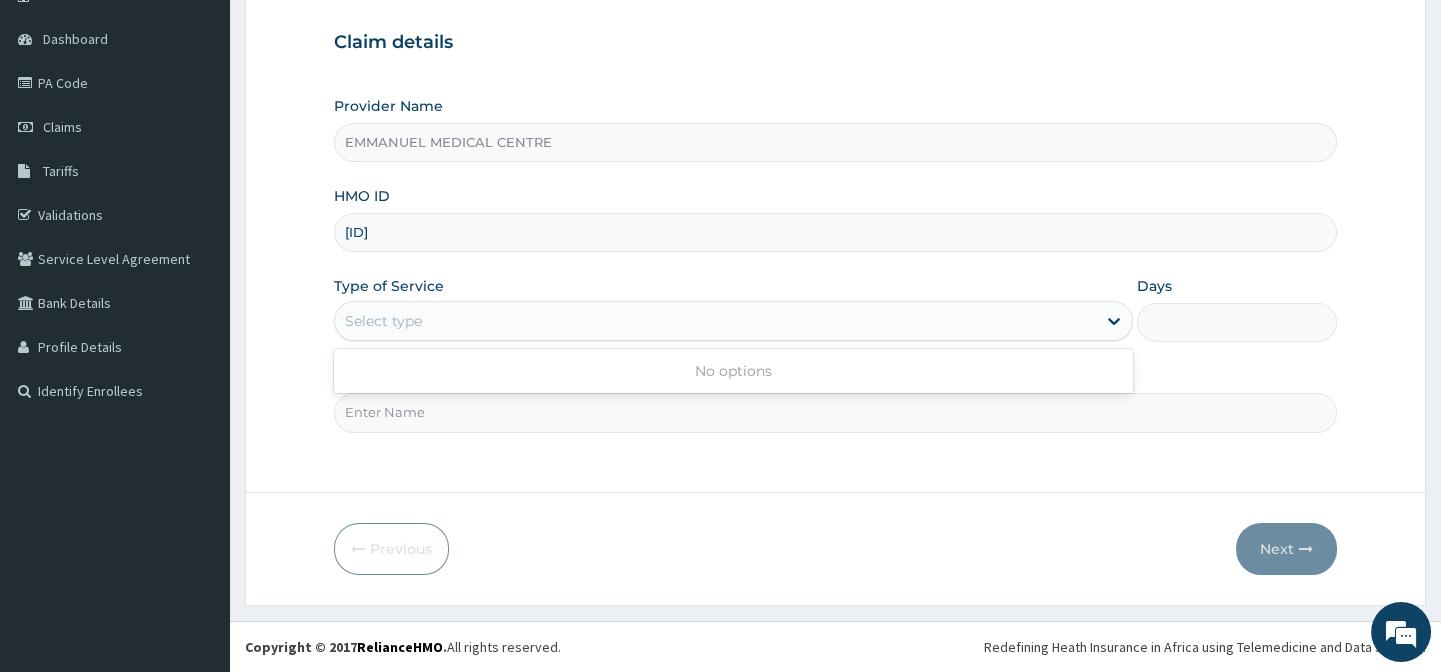 click on "Select type" at bounding box center [715, 321] 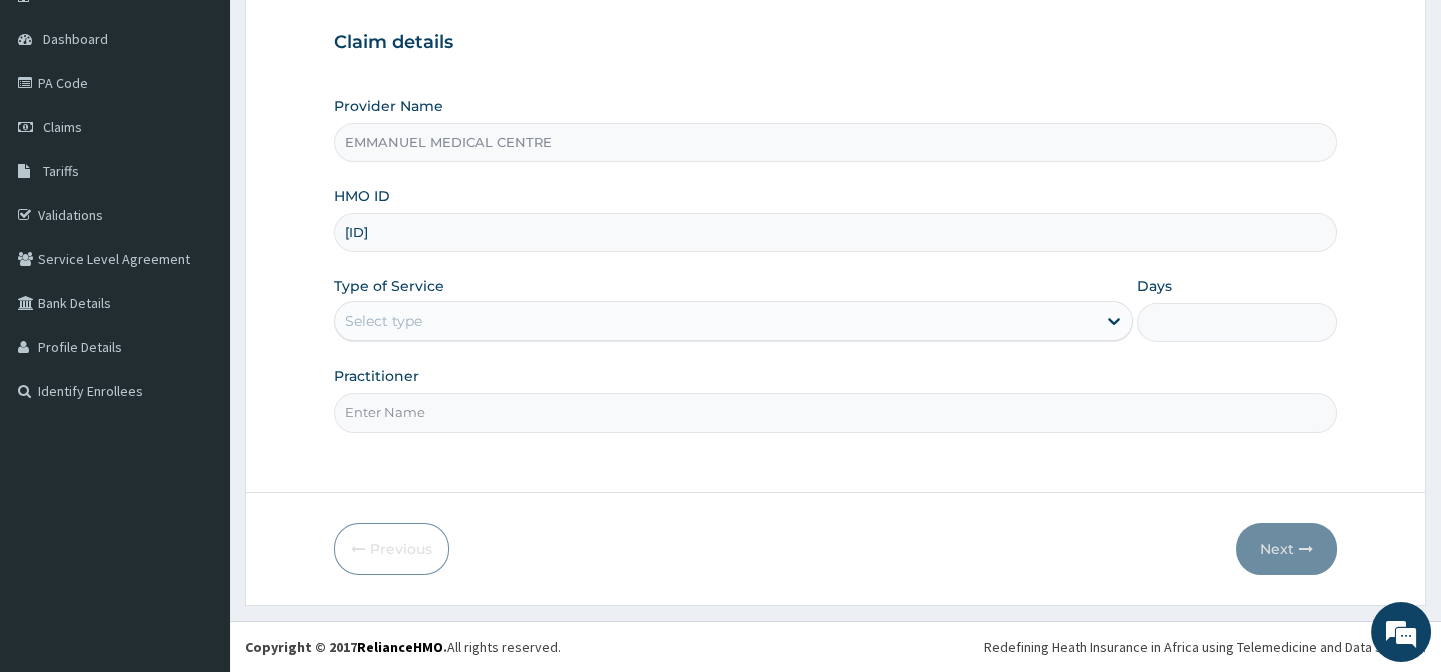 click on "Select type" at bounding box center [715, 321] 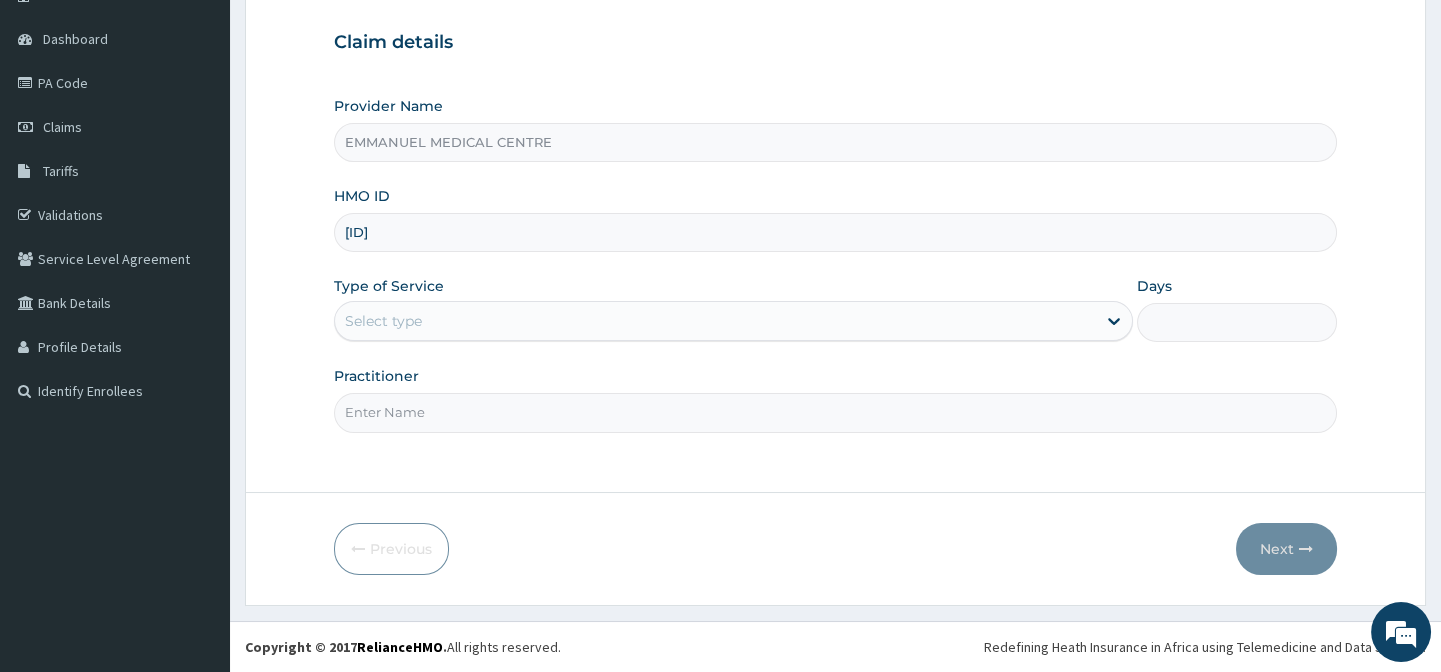 click on "Step  1  of 2 Claim details Provider Name EMMANUEL MEDICAL CENTRE HMO ID MGG/10005/A Type of Service Select type Days Practitioner     Previous   Next" at bounding box center (835, 266) 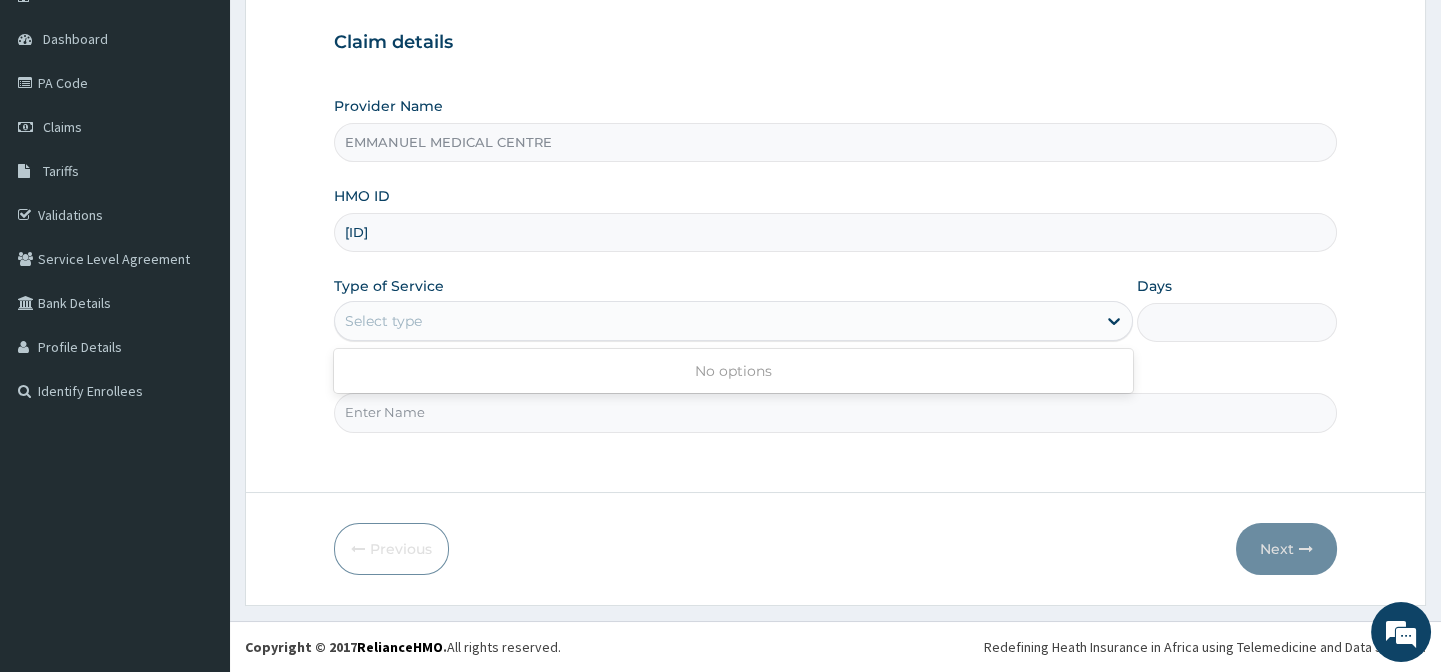 click on "Select type" at bounding box center (715, 321) 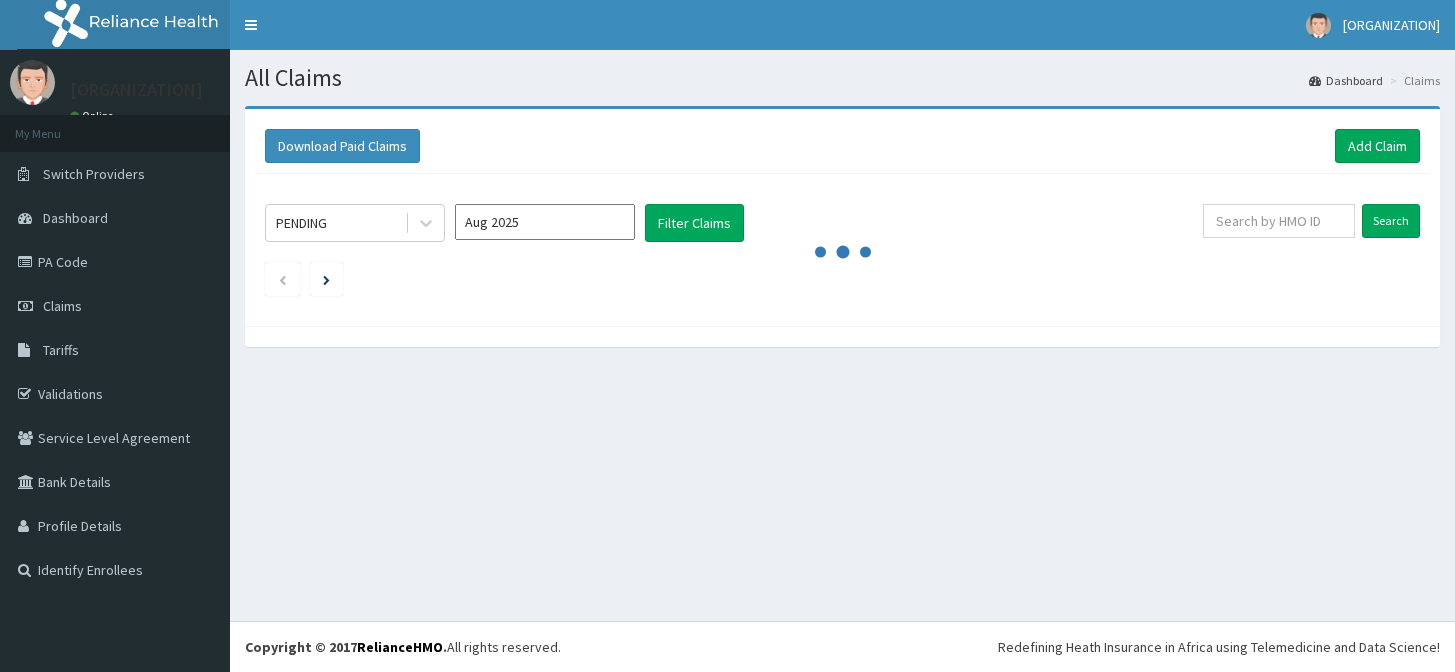 scroll, scrollTop: 0, scrollLeft: 0, axis: both 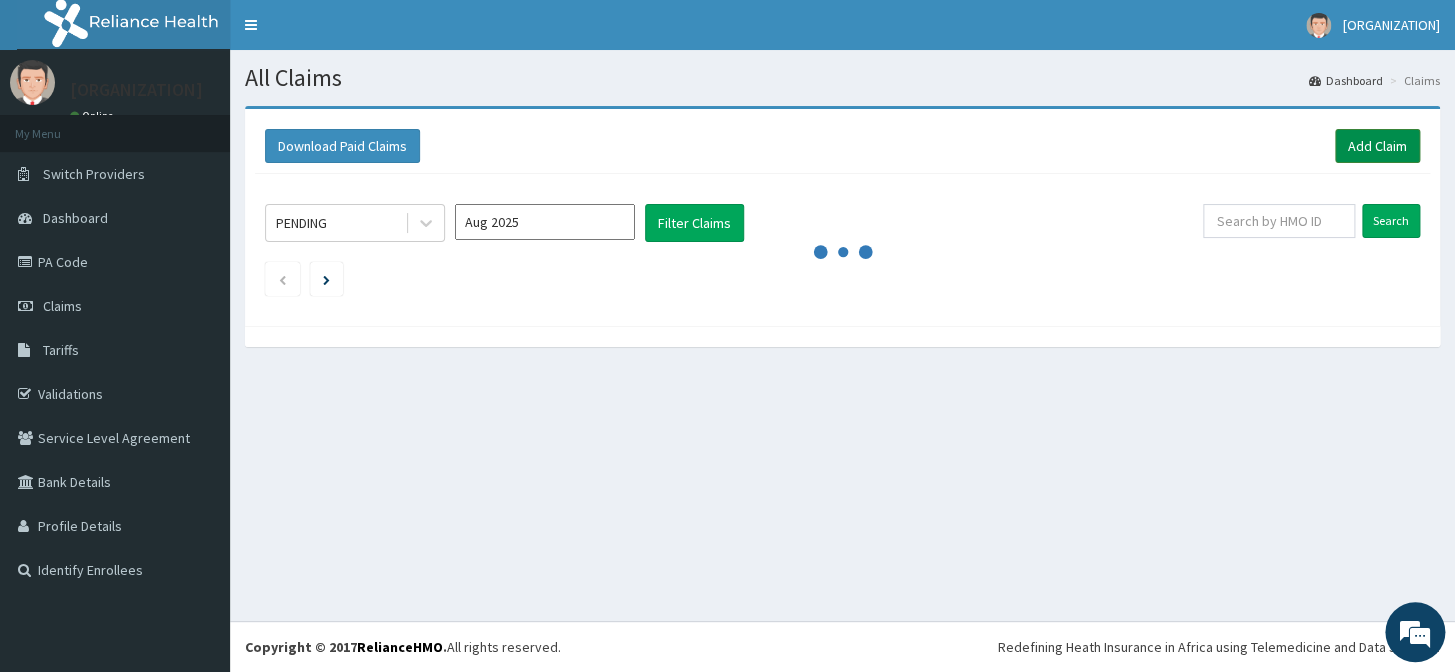 click on "Add Claim" at bounding box center [1377, 146] 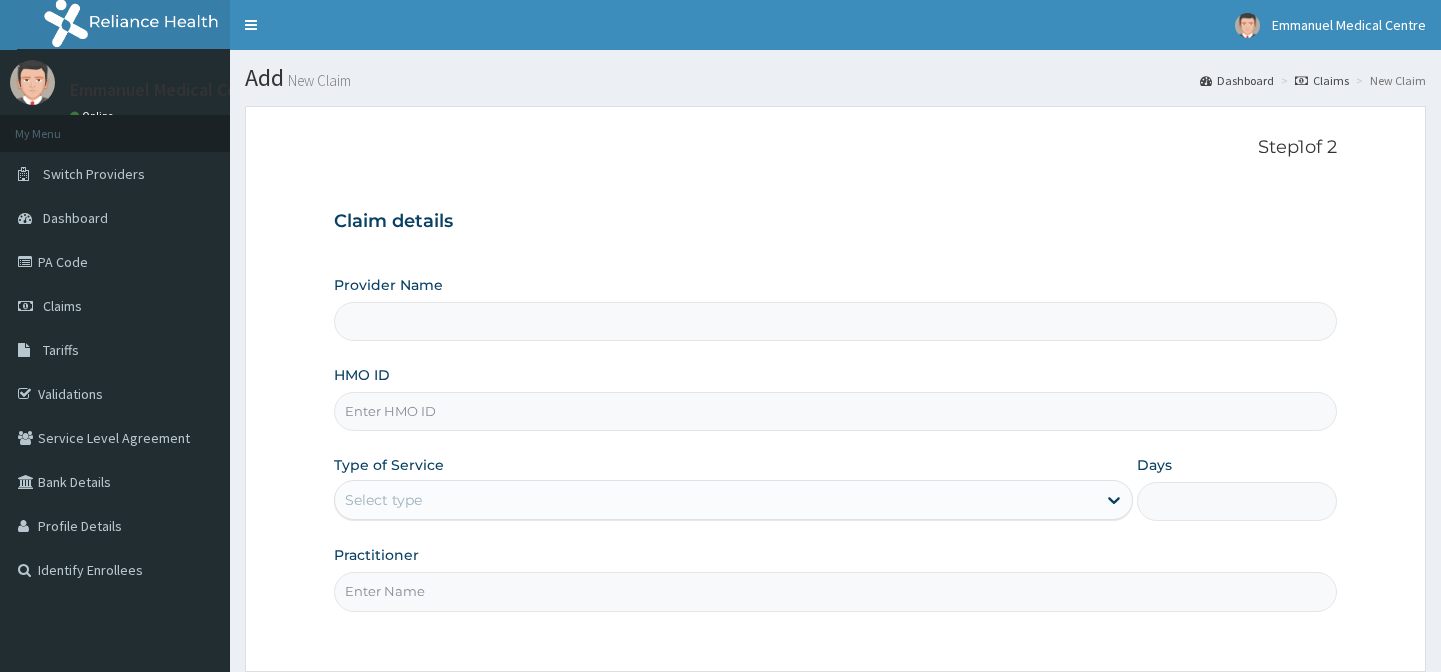 scroll, scrollTop: 0, scrollLeft: 0, axis: both 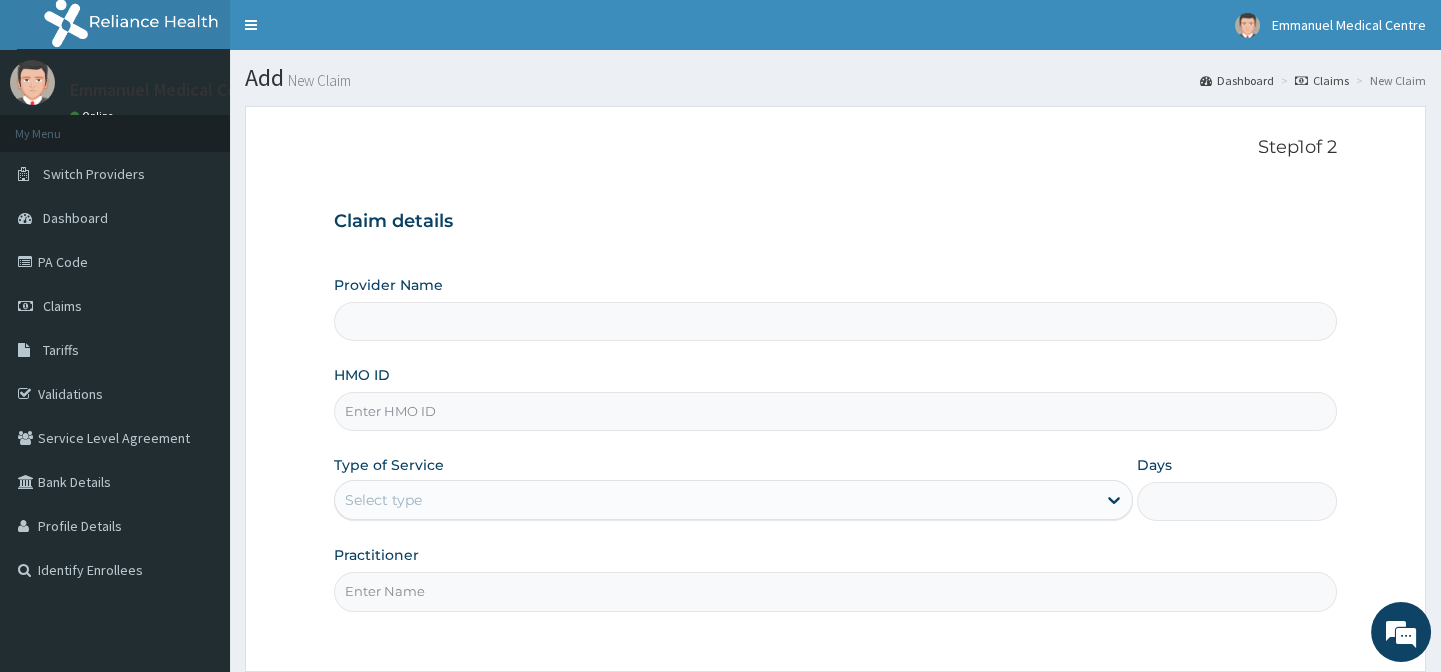 click on "Provider Name" at bounding box center (835, 321) 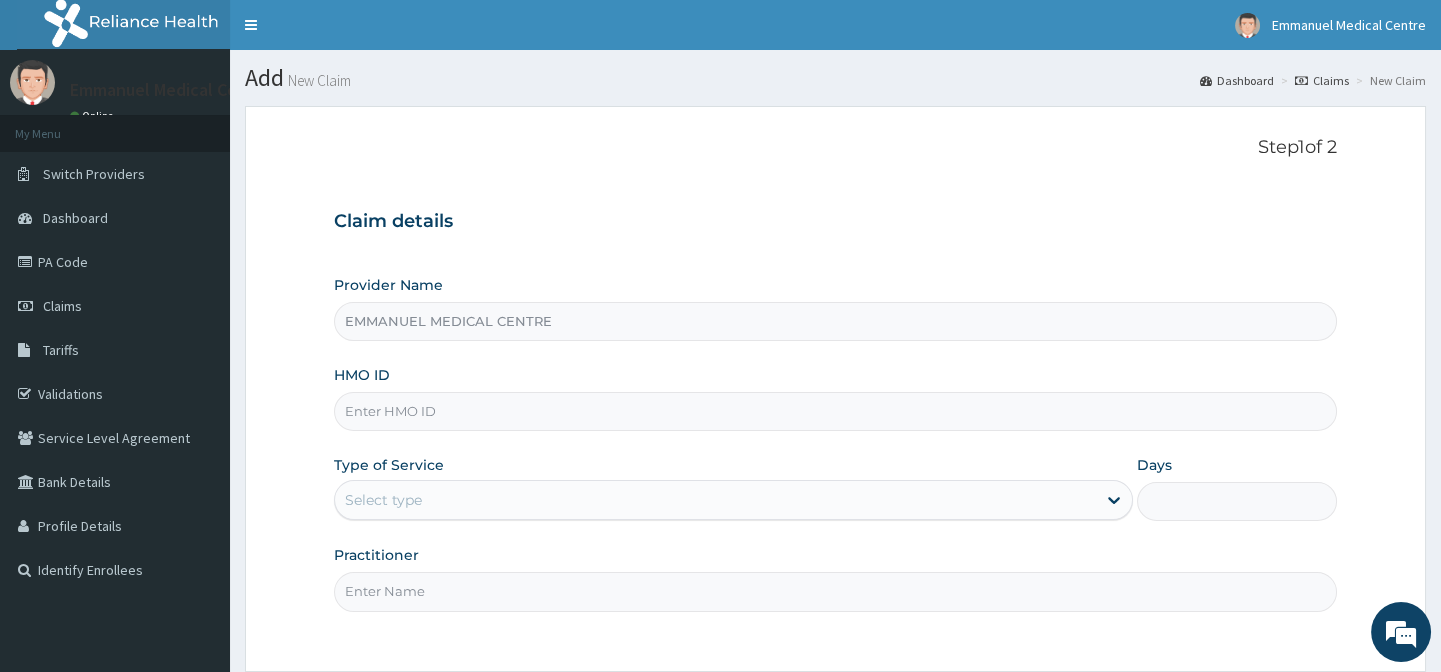 click on "HMO ID" at bounding box center (835, 411) 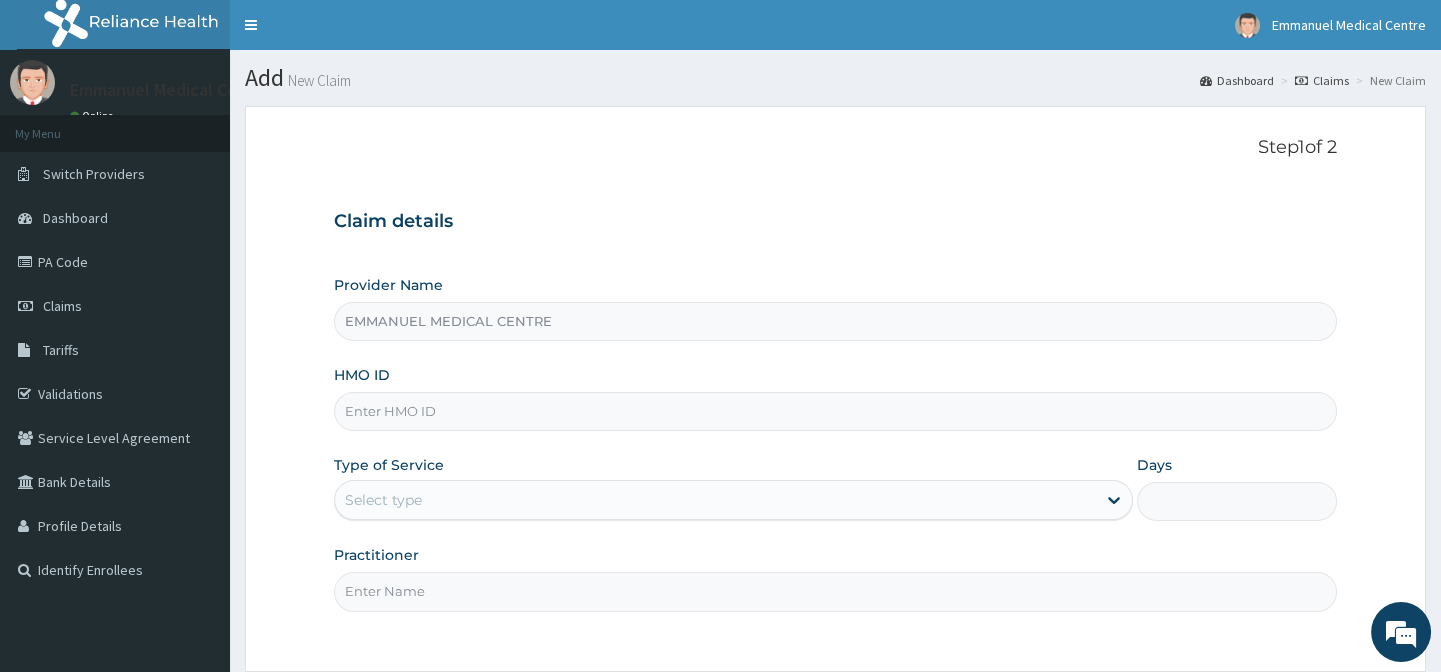 type on "STT/10195/C" 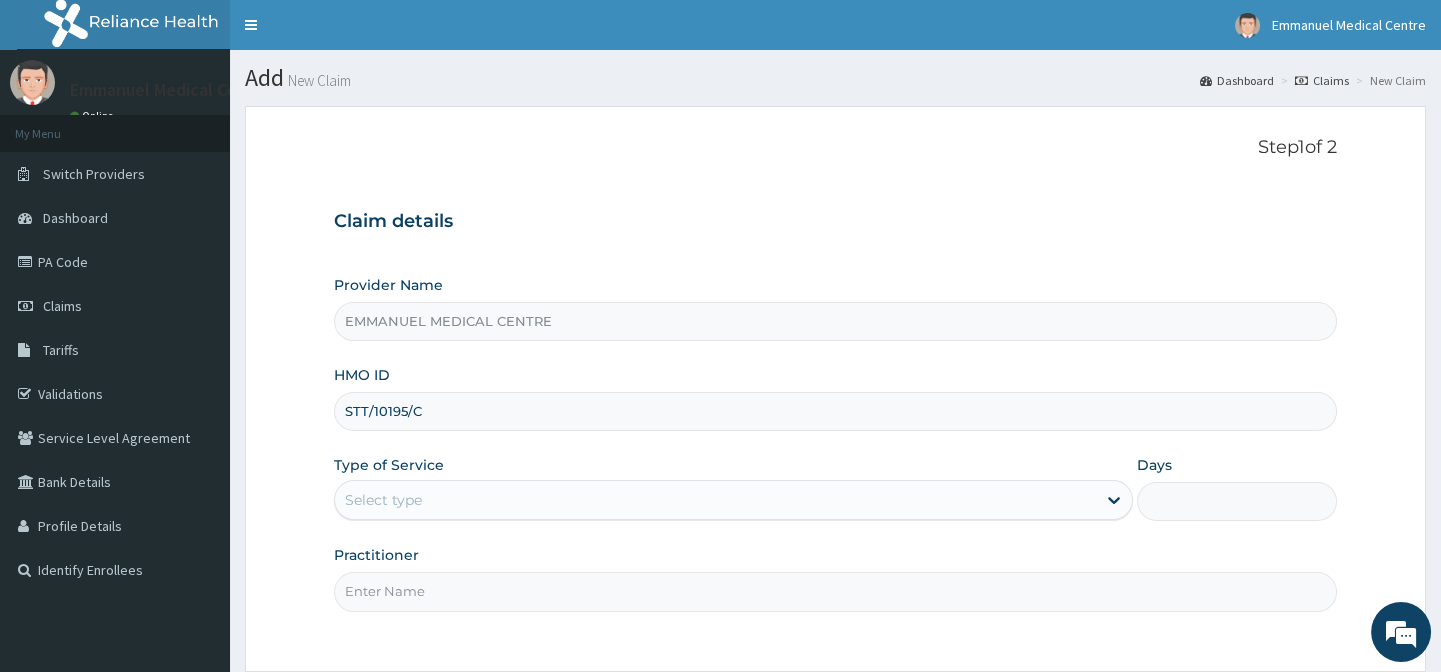click on "Select type" at bounding box center [715, 500] 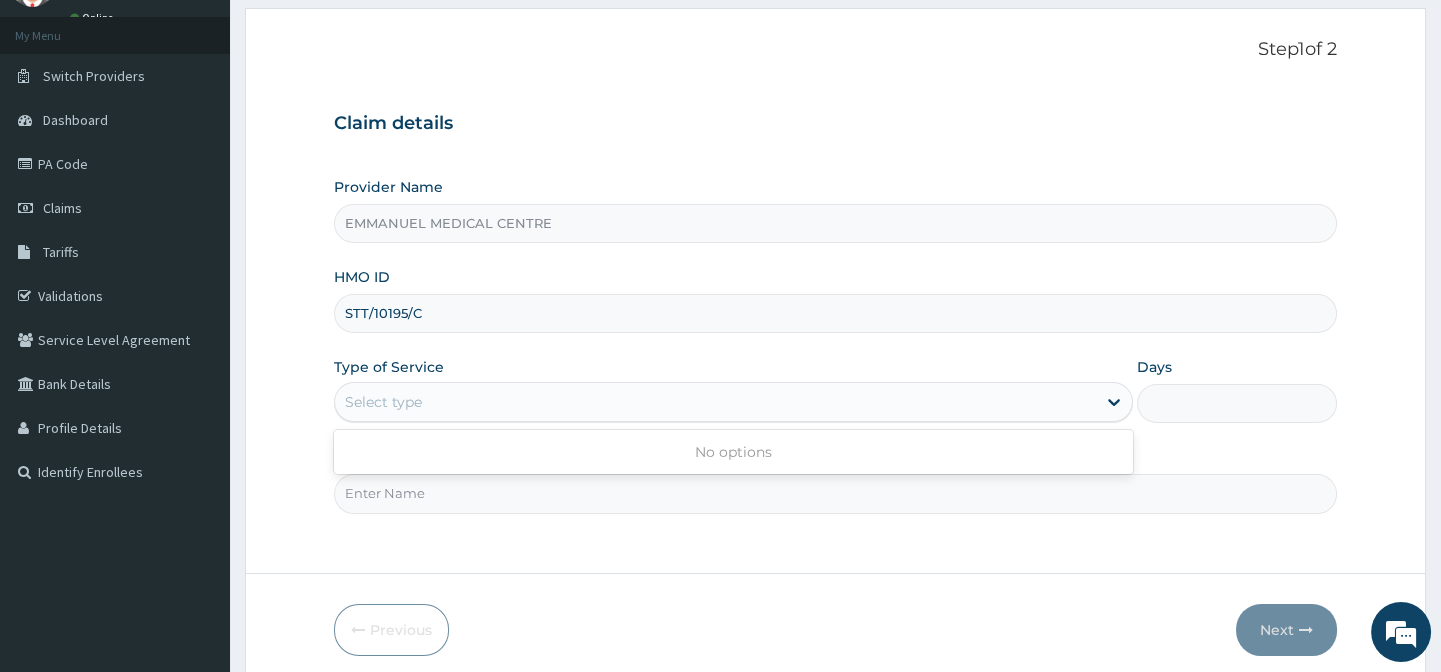 scroll, scrollTop: 179, scrollLeft: 0, axis: vertical 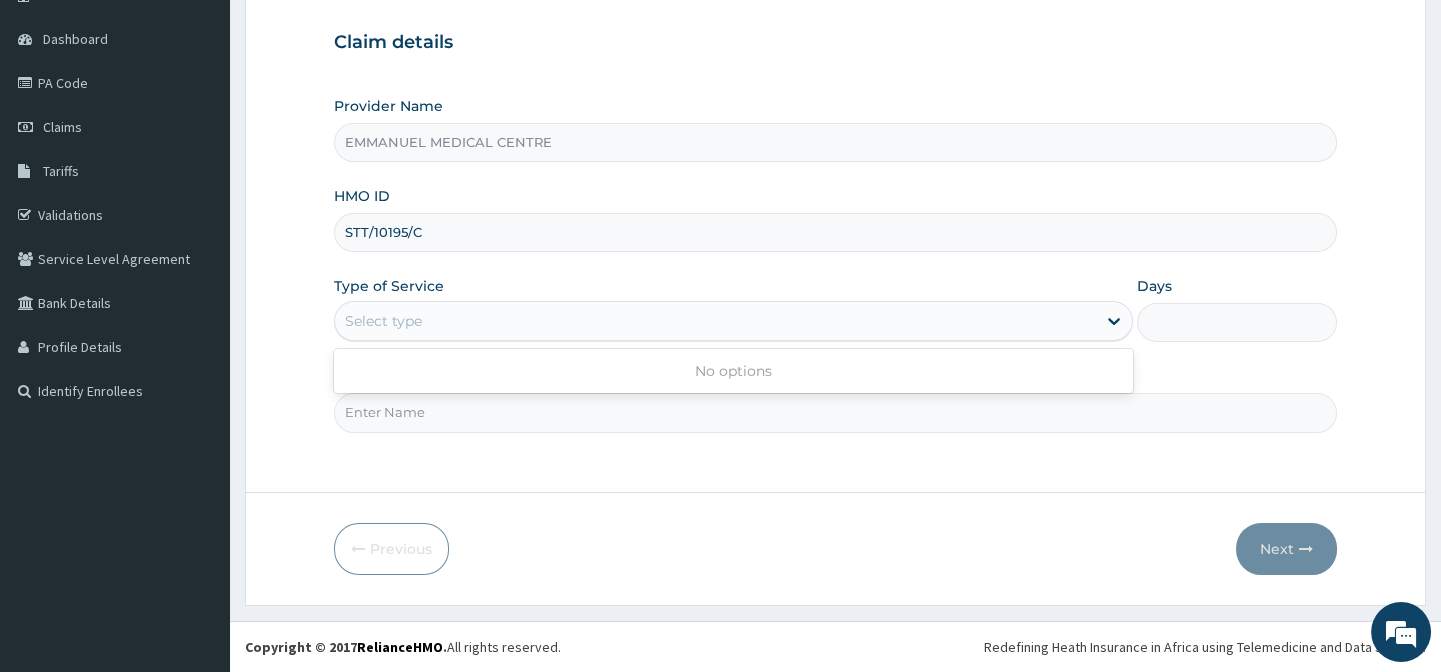click on "Select type" at bounding box center (715, 321) 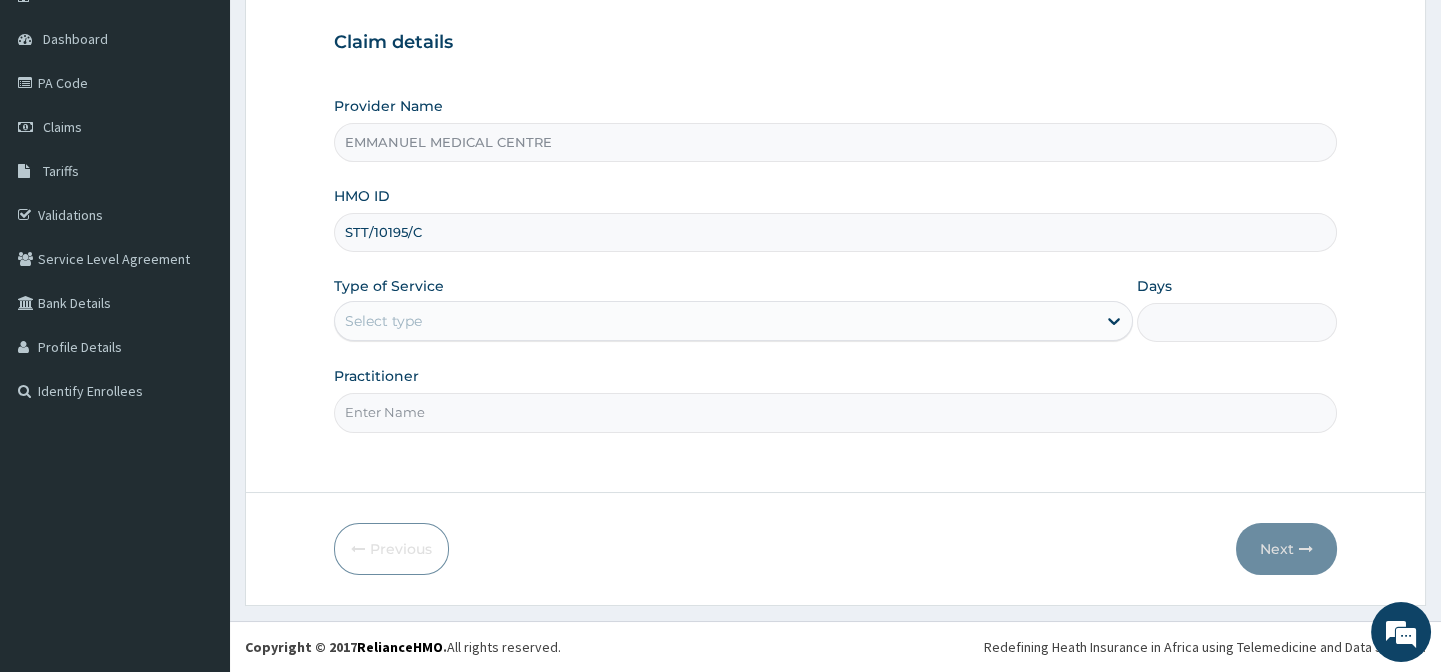 click on "Select type" at bounding box center (715, 321) 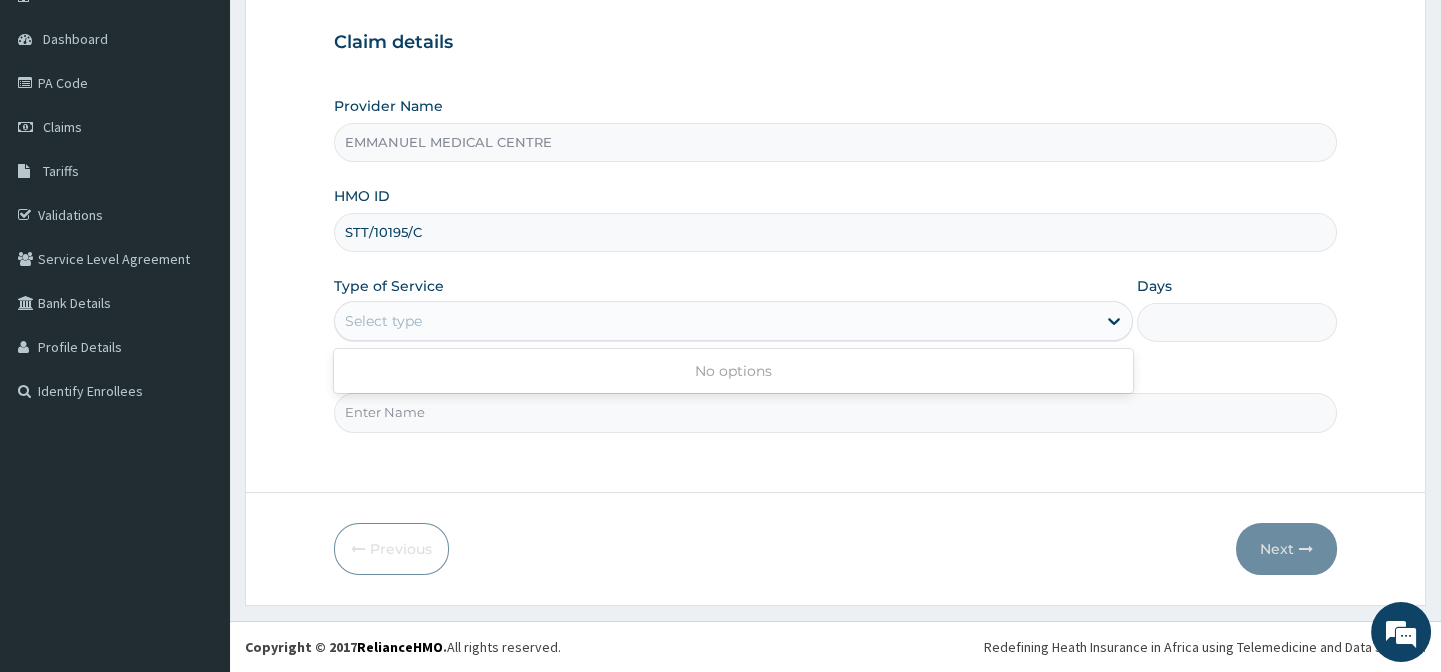 click on "Select type" at bounding box center [715, 321] 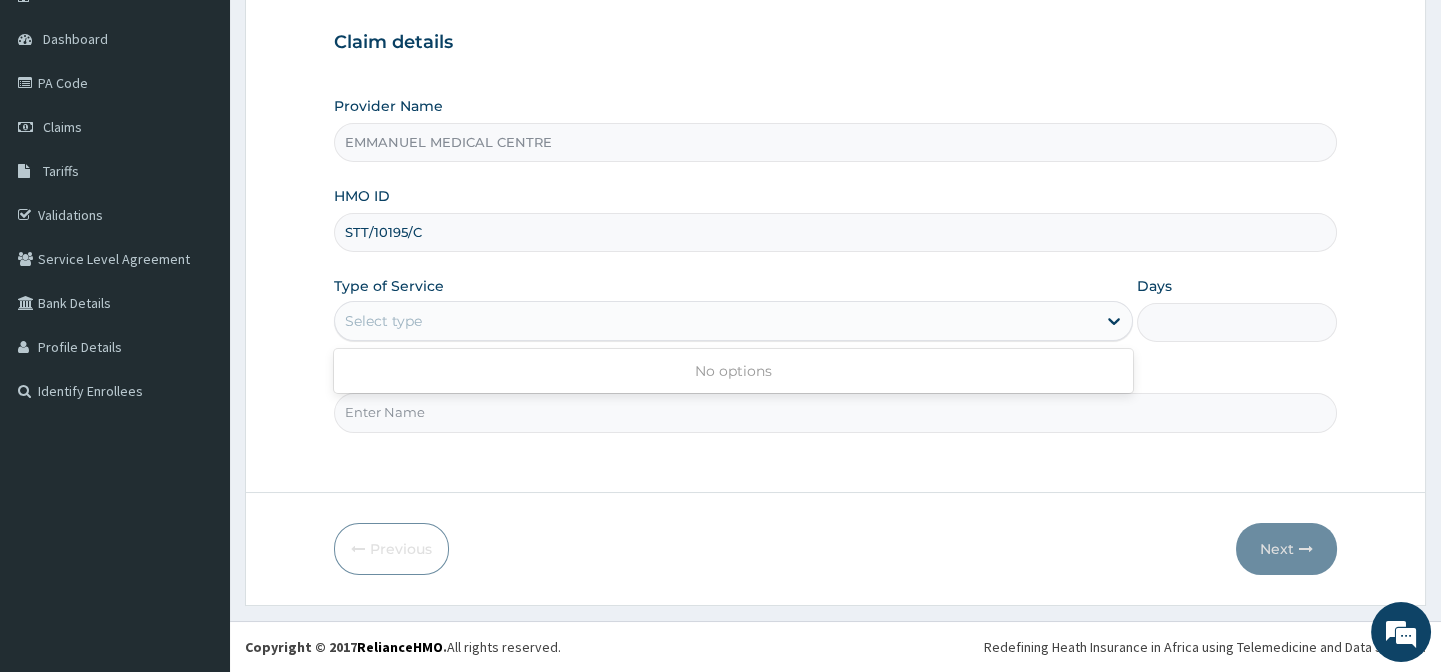 click on "Select type" at bounding box center (715, 321) 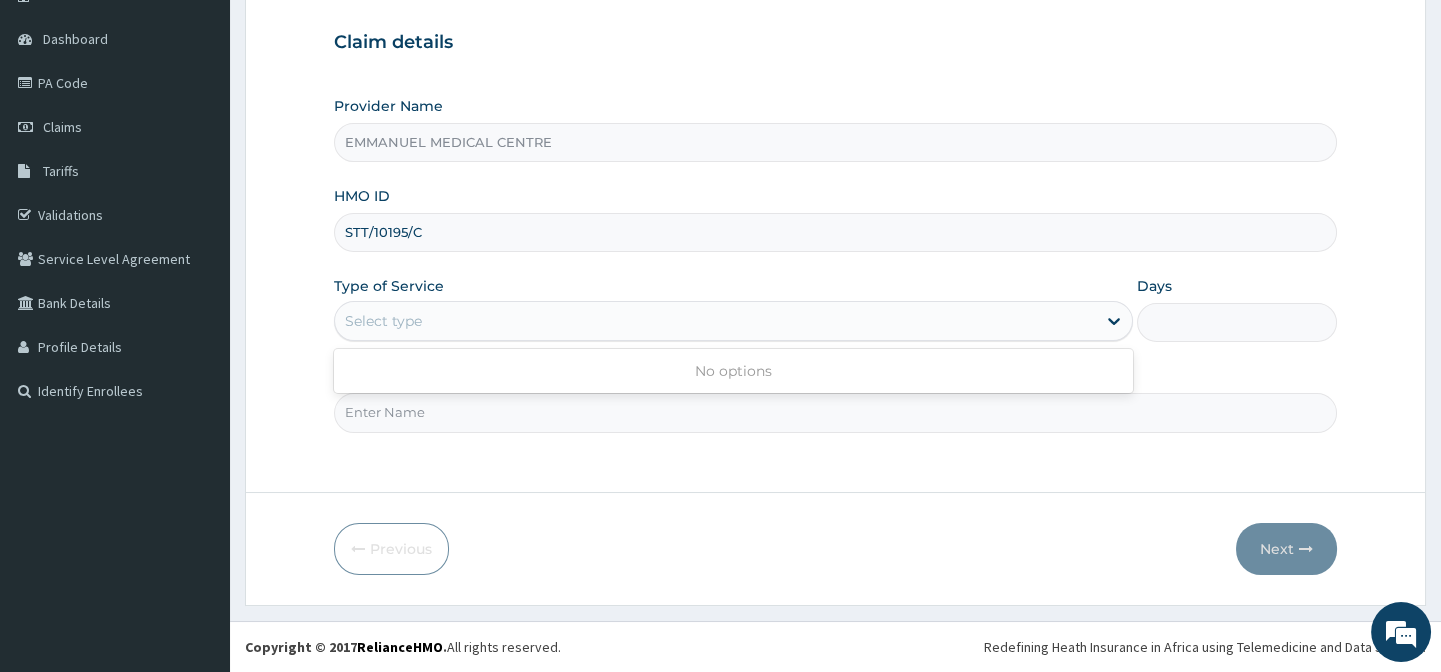 click on "Select type" at bounding box center (715, 321) 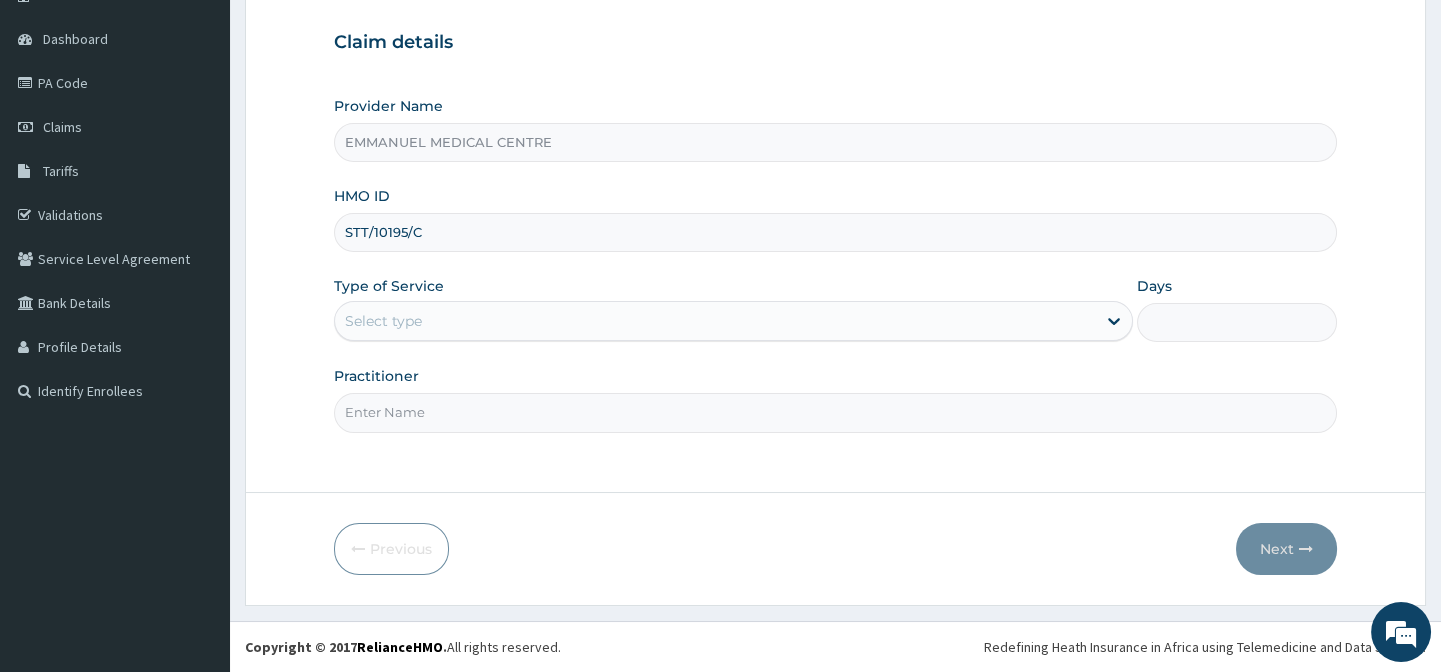 click on "Select type" at bounding box center (715, 321) 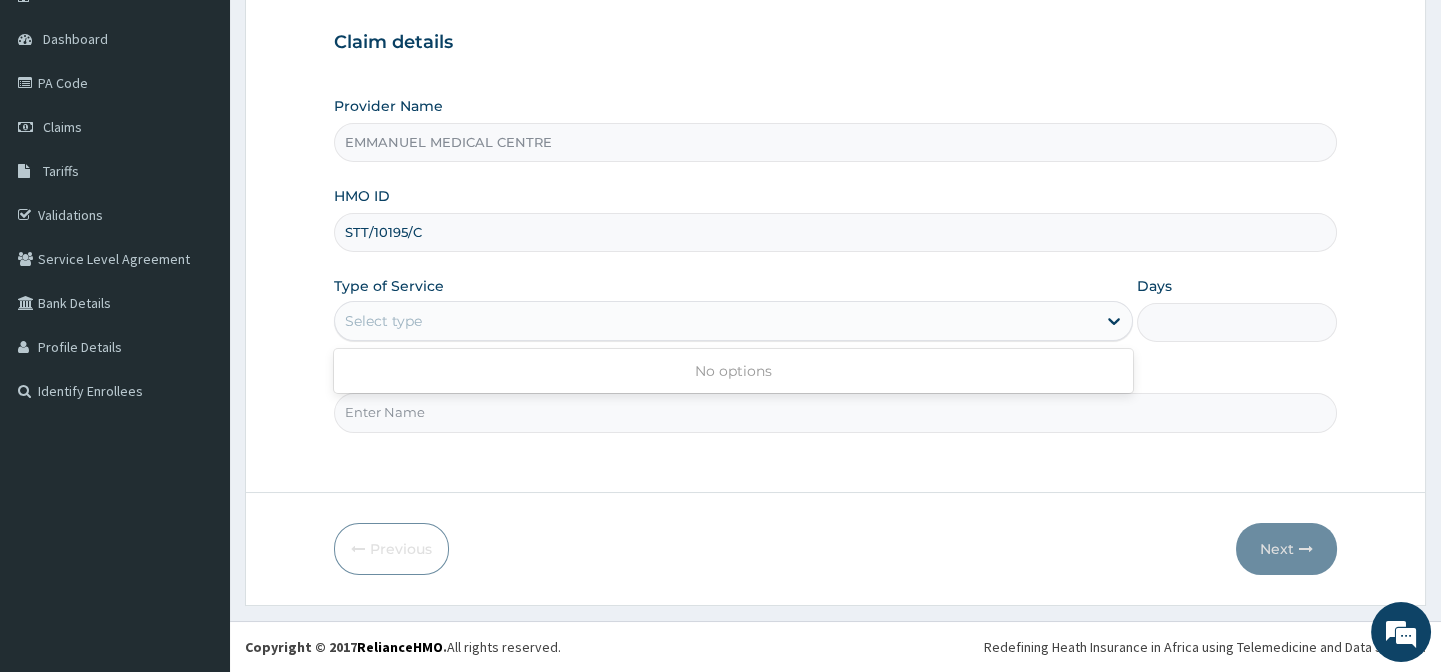 click on "Select type" at bounding box center (715, 321) 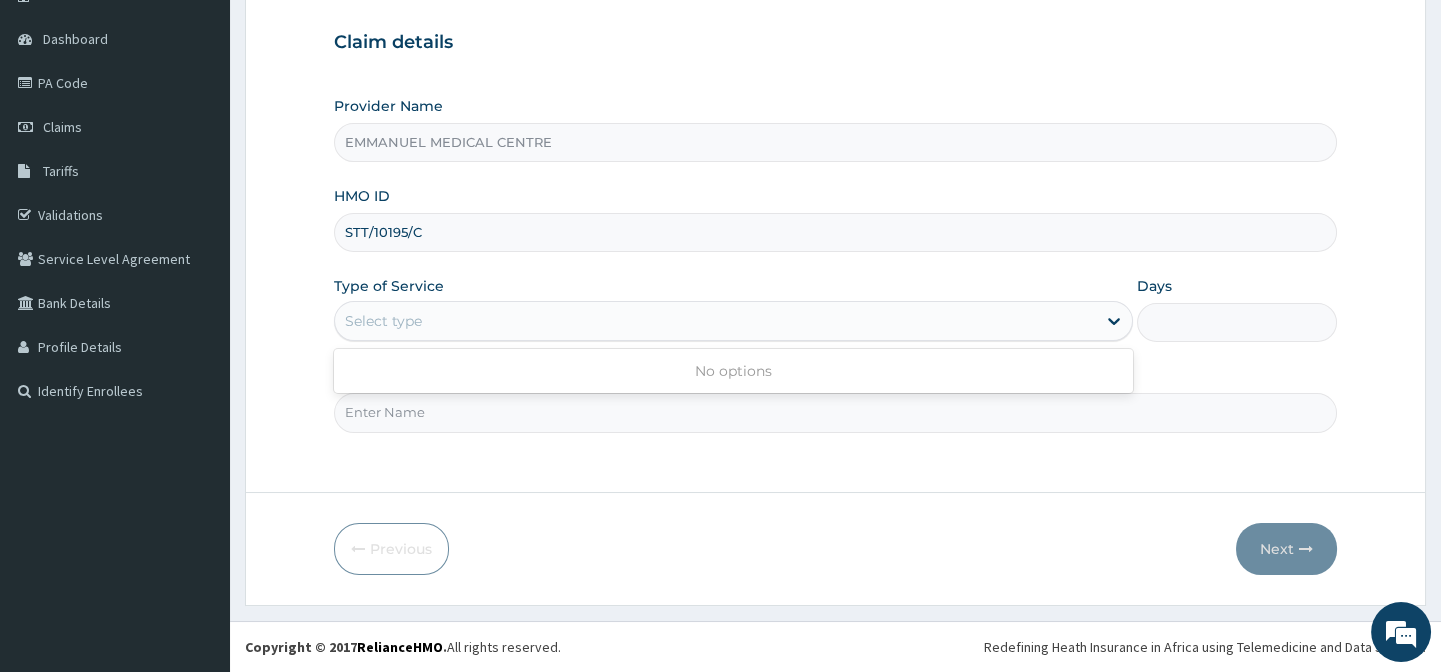click on "Select type" at bounding box center (715, 321) 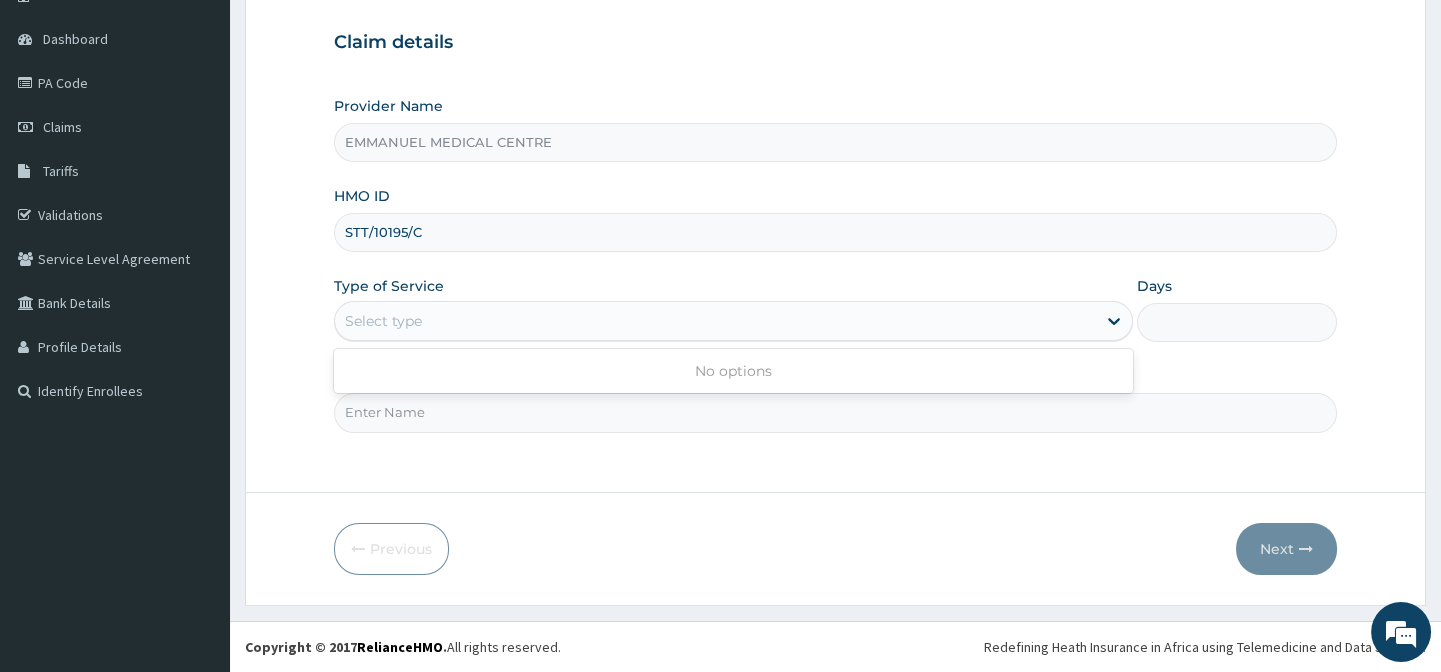 click on "Select type" at bounding box center [715, 321] 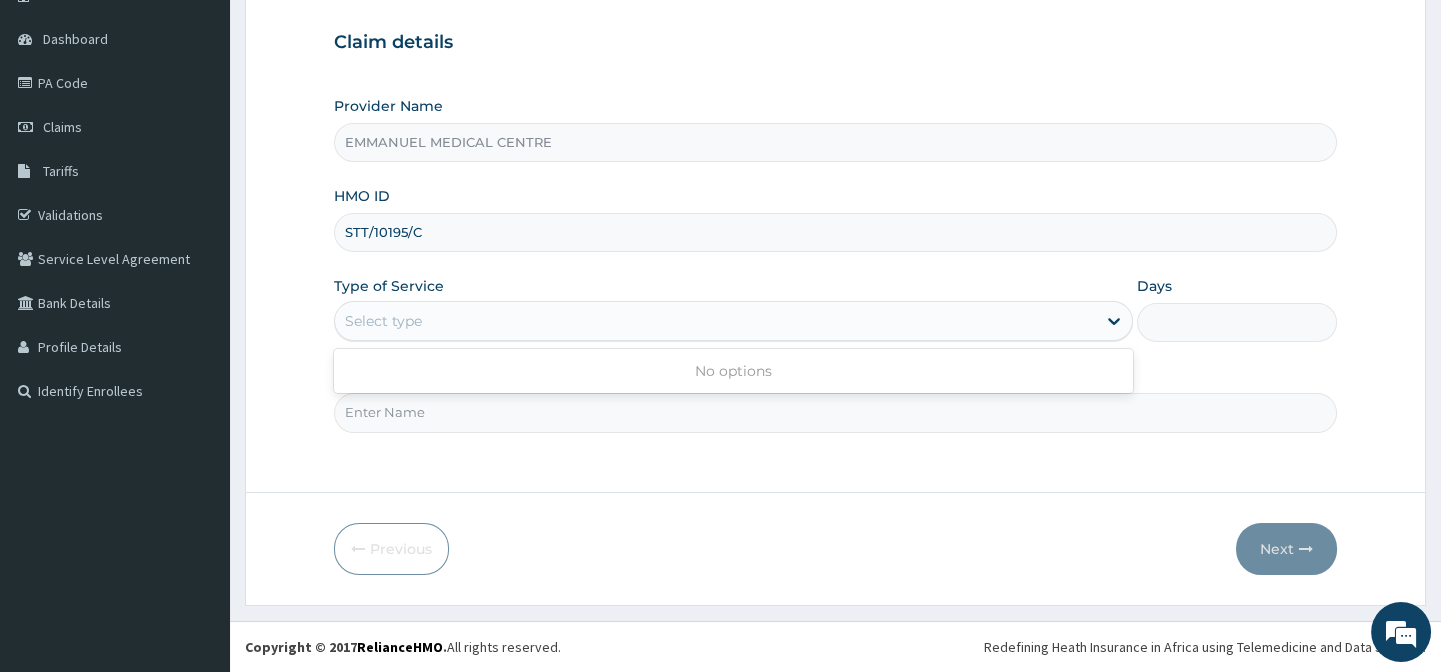 click on "Select type" at bounding box center (715, 321) 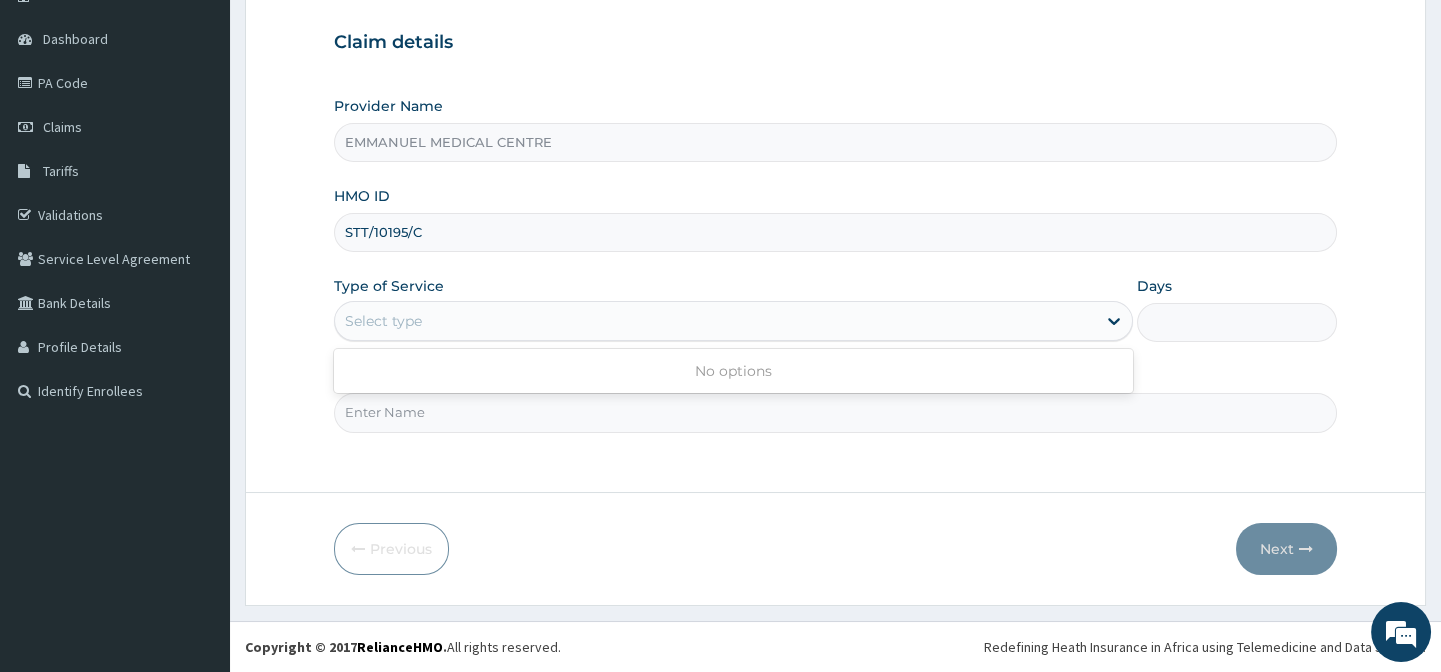 click on "Select type" at bounding box center (715, 321) 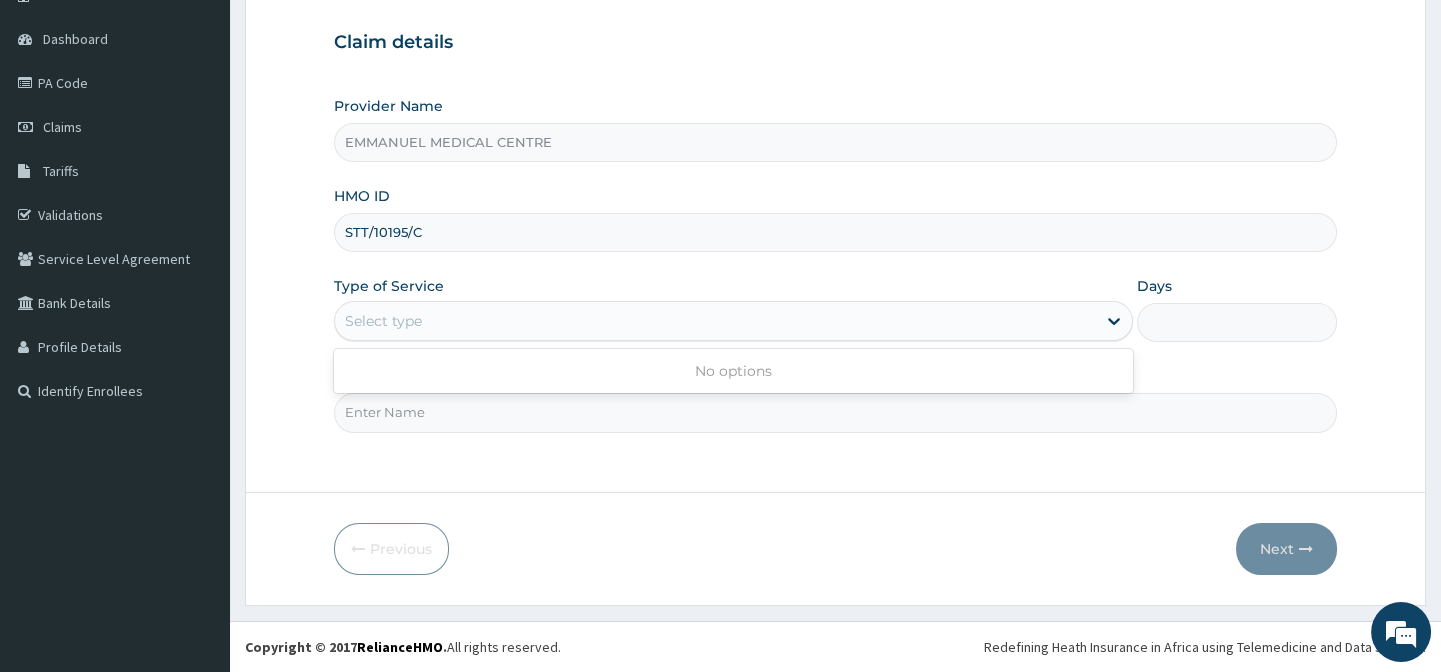 click on "Select type" at bounding box center [715, 321] 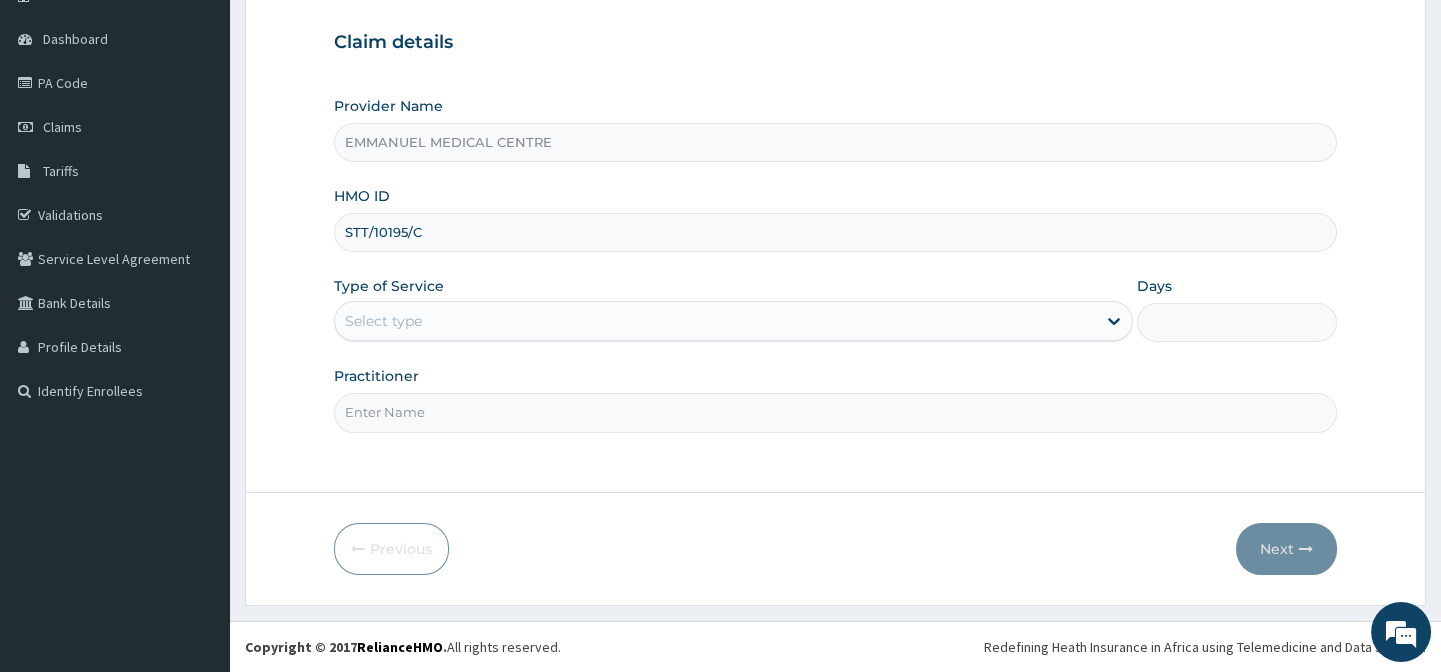 click on "Select type" at bounding box center (715, 321) 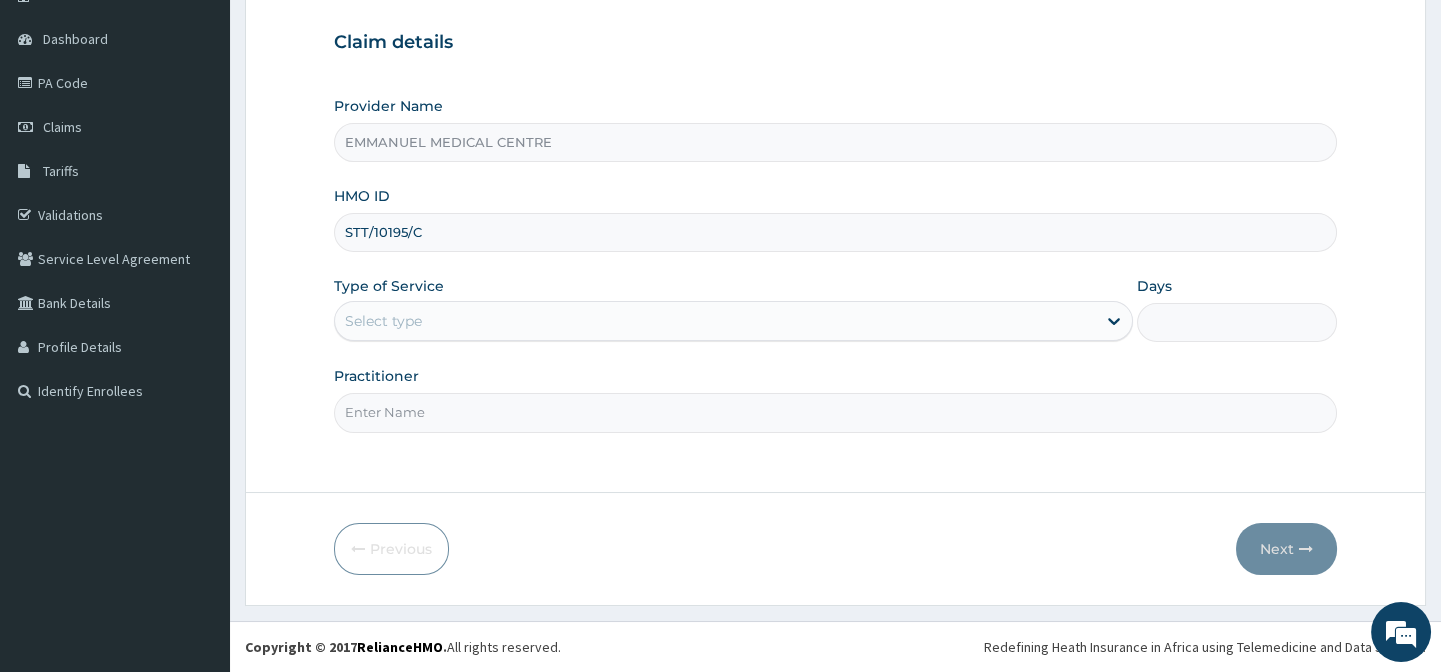 click on "Select type" at bounding box center [715, 321] 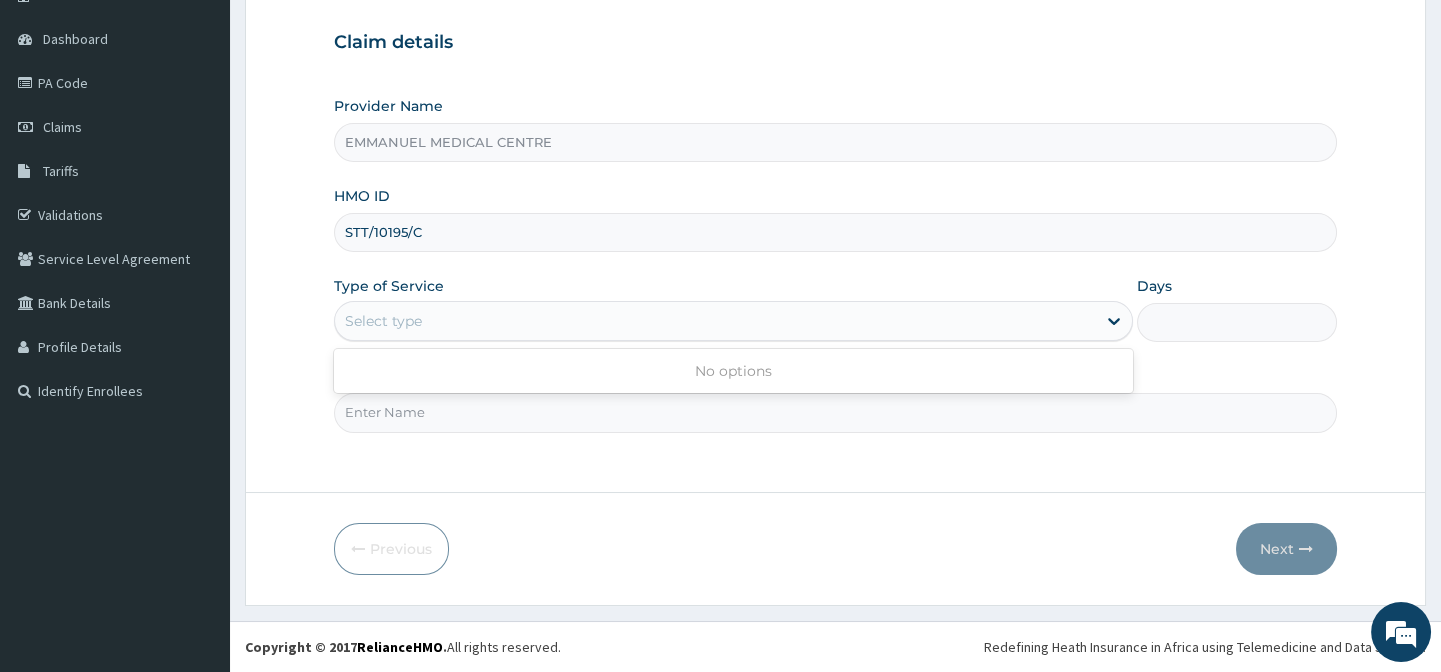 click on "Select type" at bounding box center [715, 321] 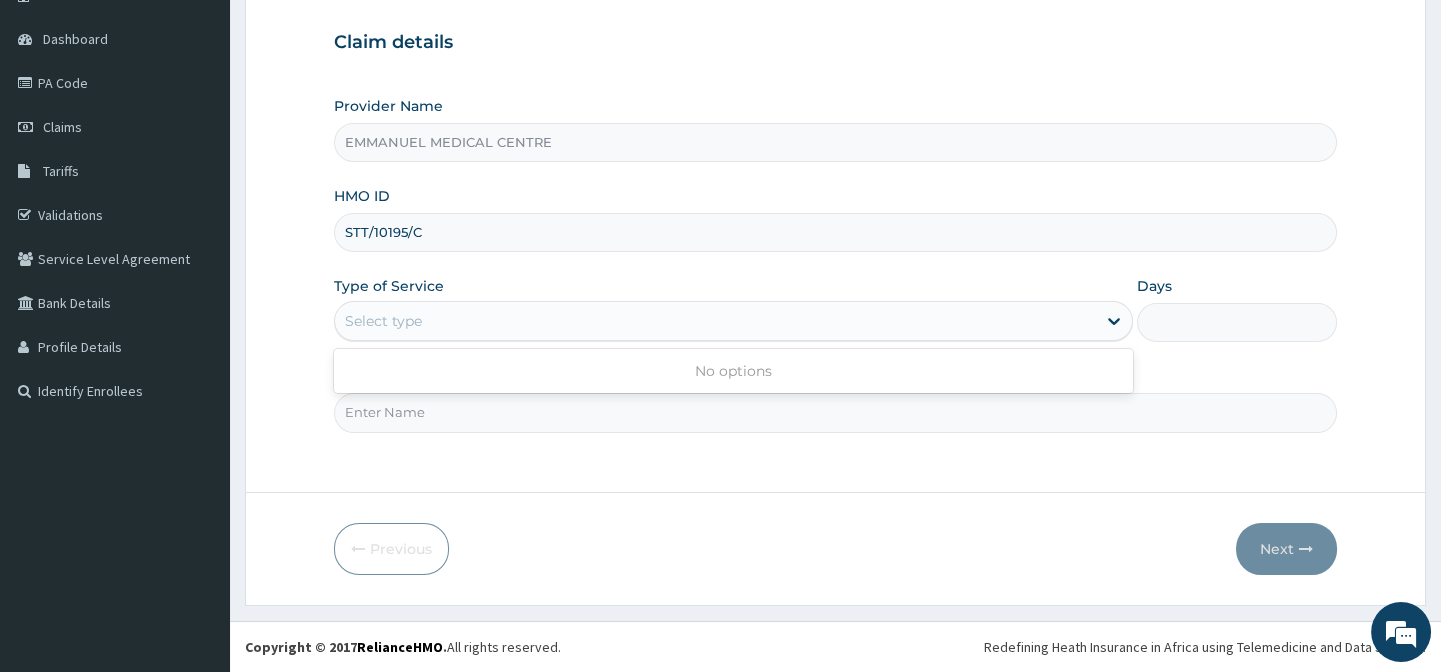 click on "Select type" at bounding box center [715, 321] 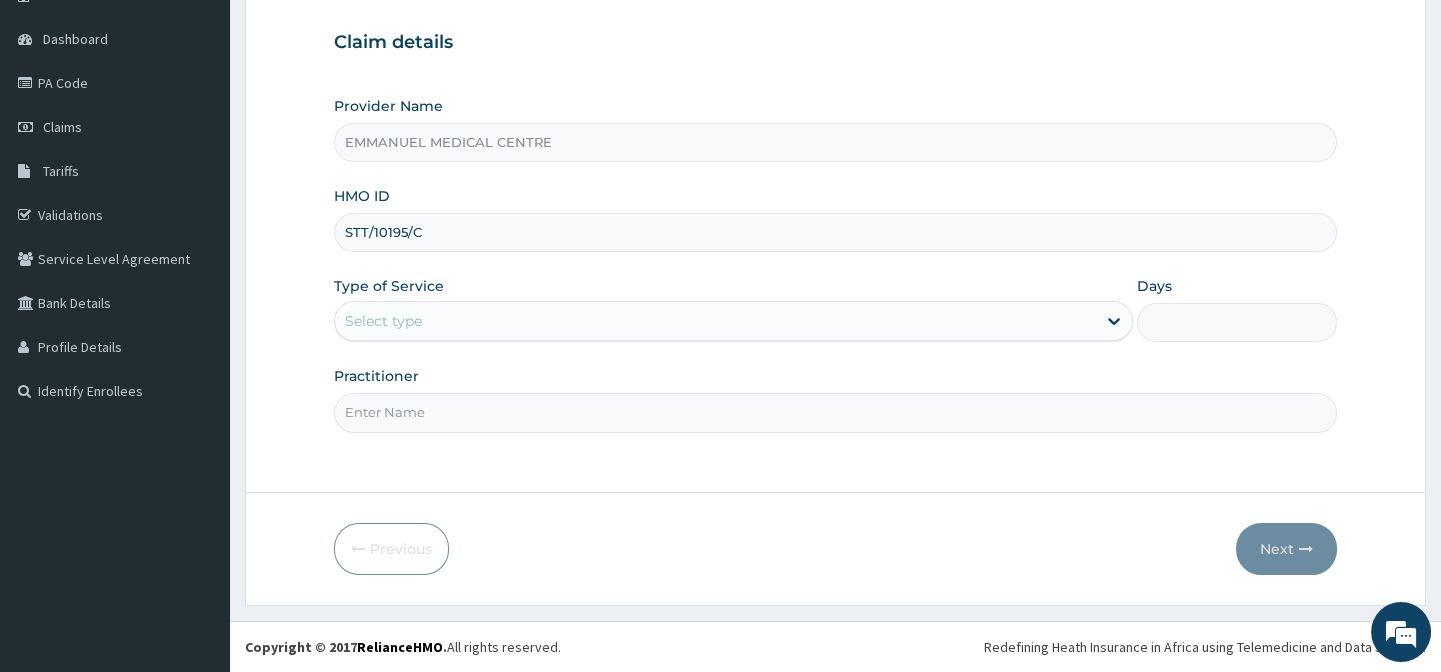 click on "Select type" at bounding box center [715, 321] 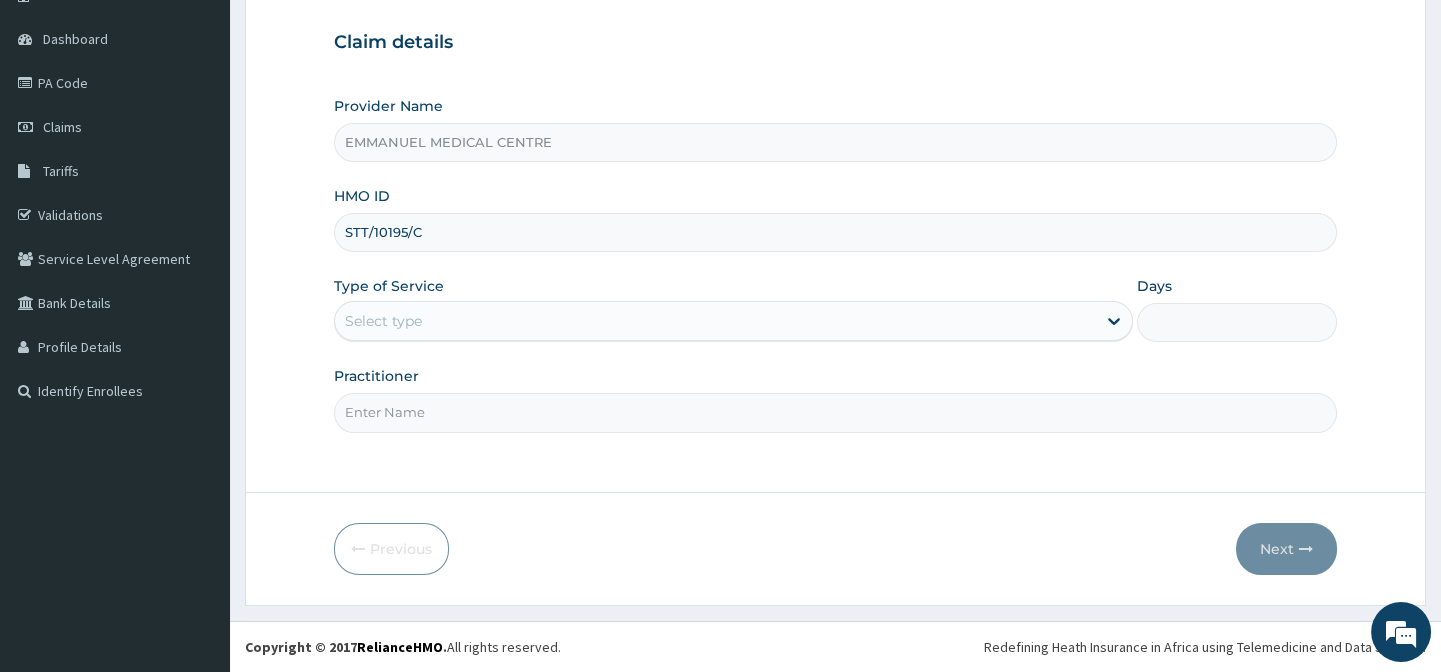 click on "Select type" at bounding box center (715, 321) 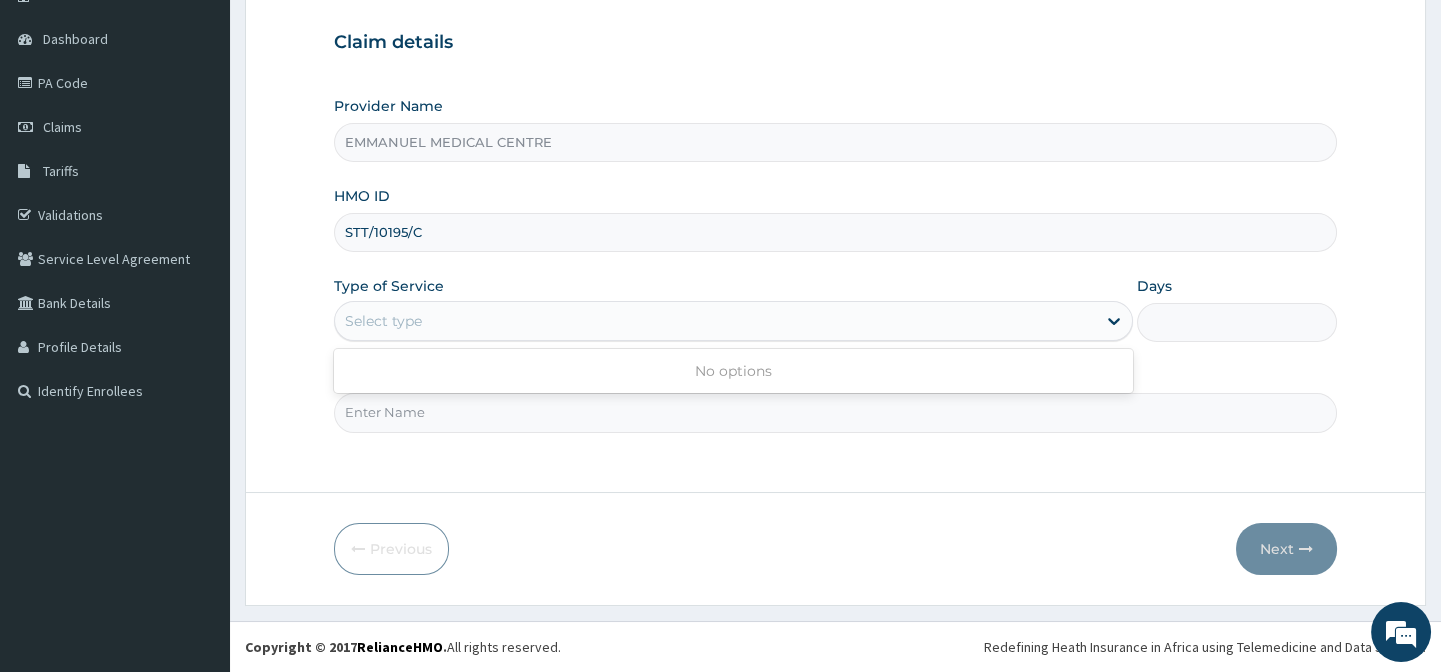 click on "Select type" at bounding box center [715, 321] 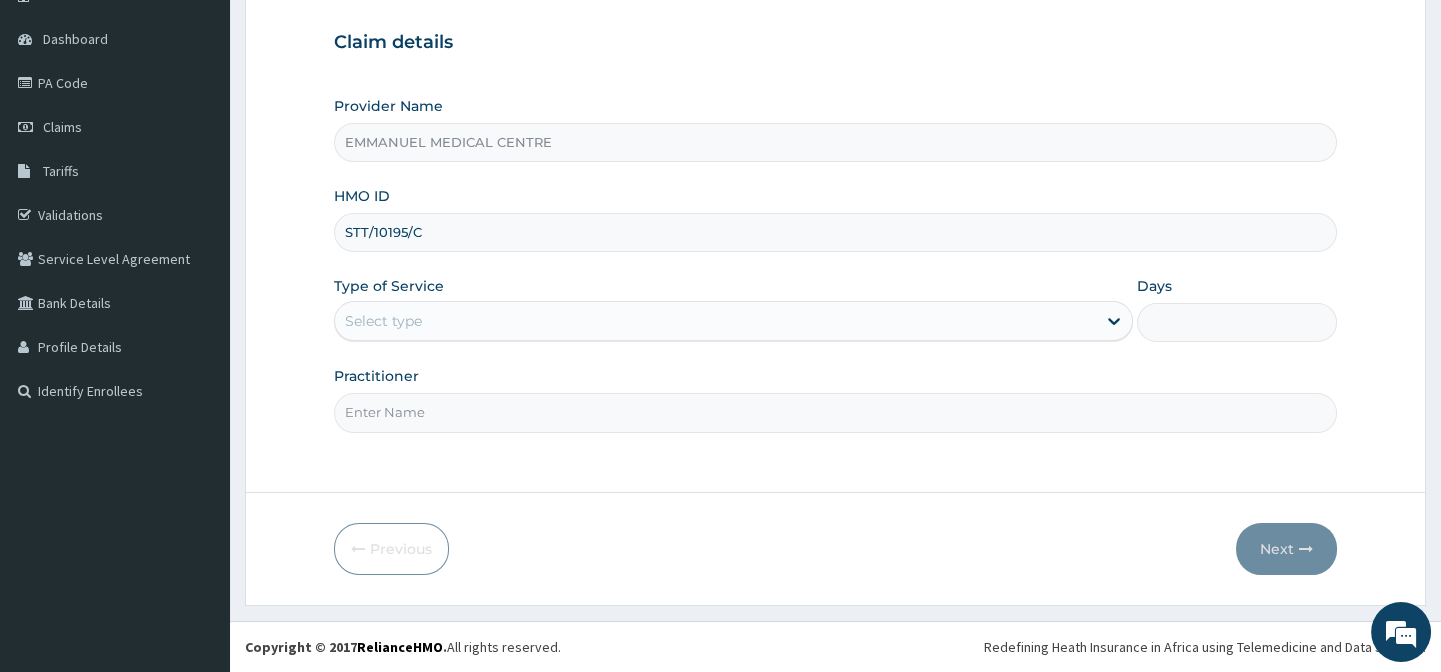 click on "Select type" at bounding box center (715, 321) 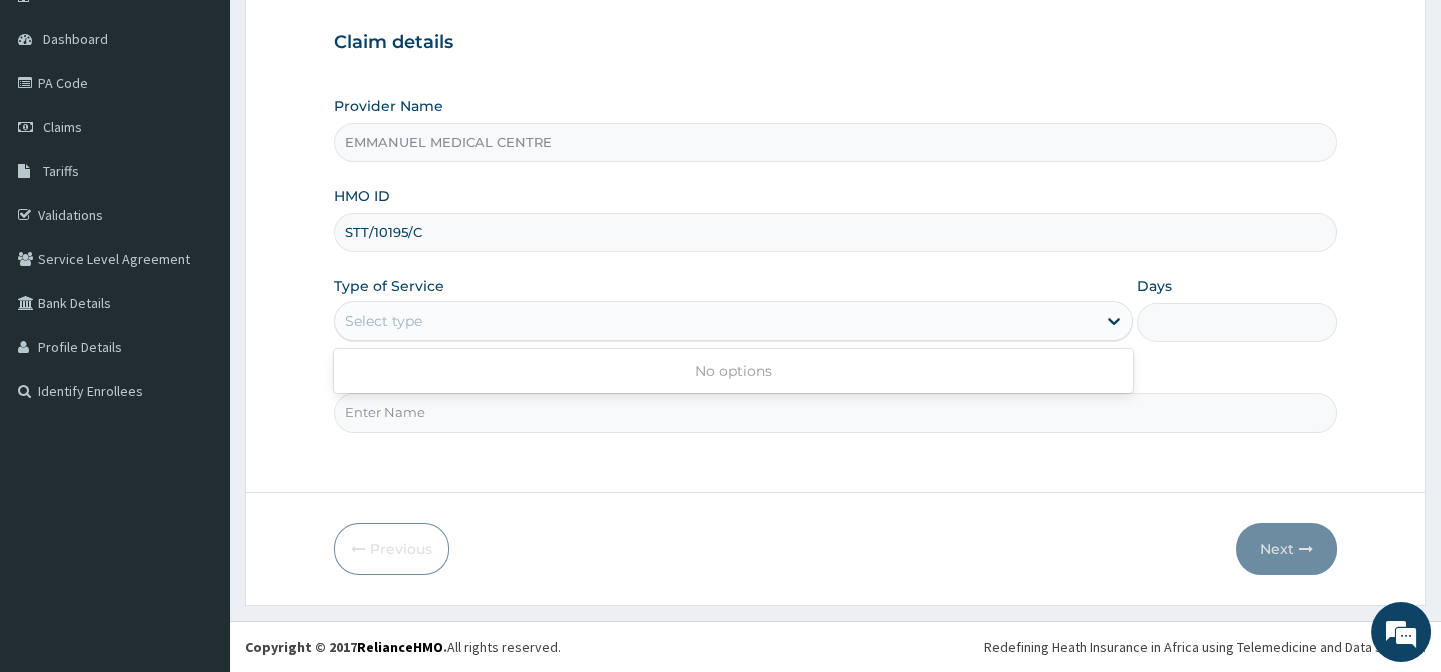 click on "Select type" at bounding box center (715, 321) 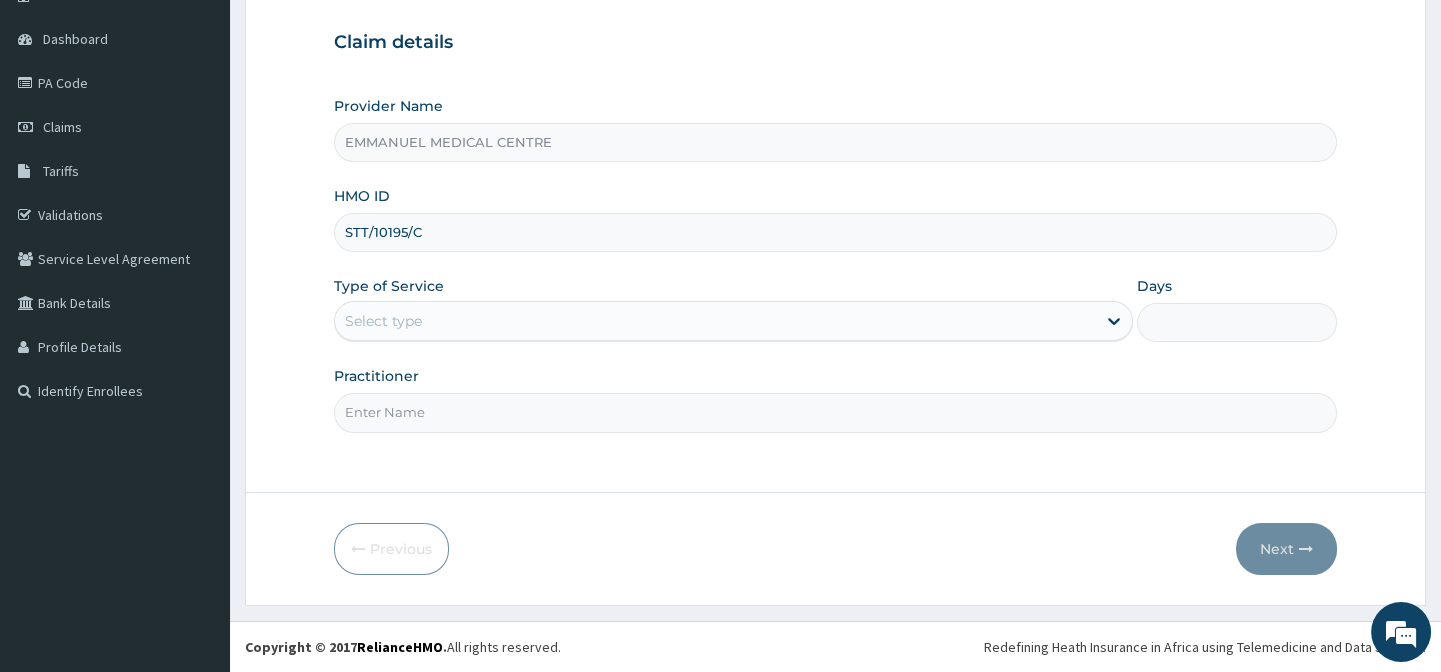 click on "Select type" at bounding box center [715, 321] 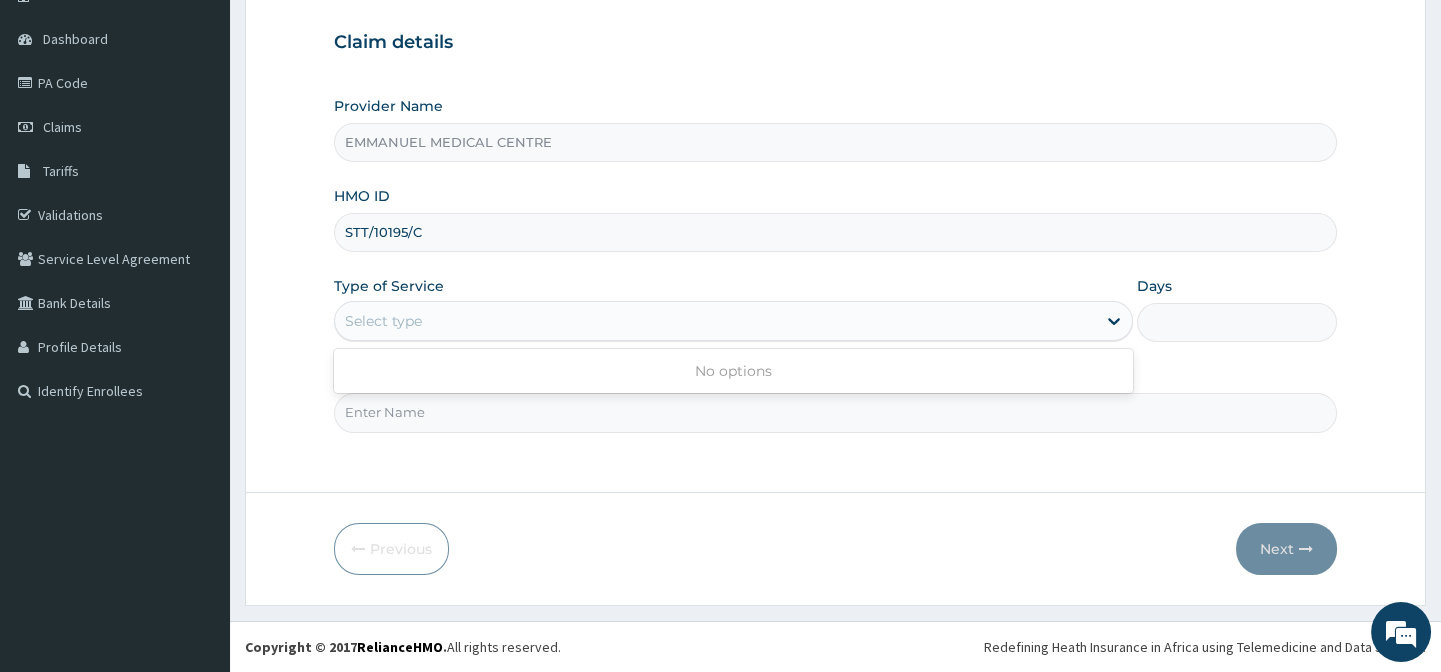 click on "Select type" at bounding box center [715, 321] 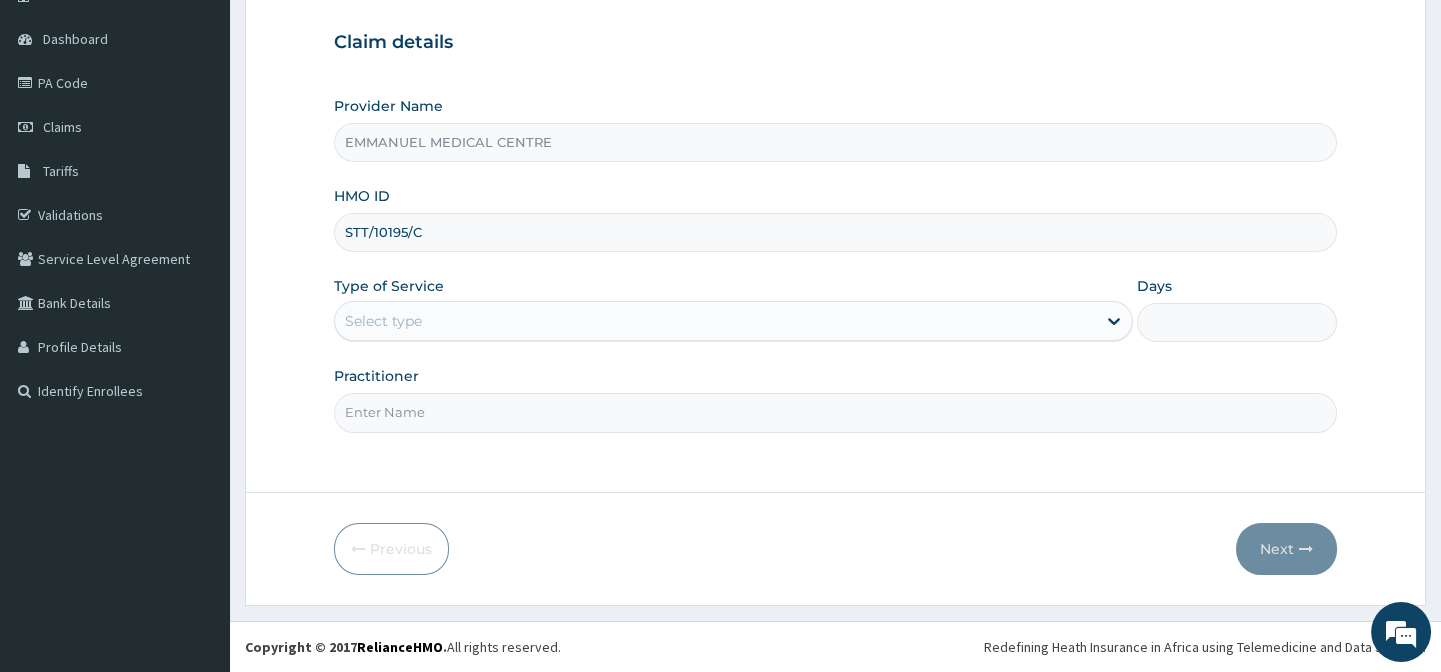 click on "Select type" at bounding box center [715, 321] 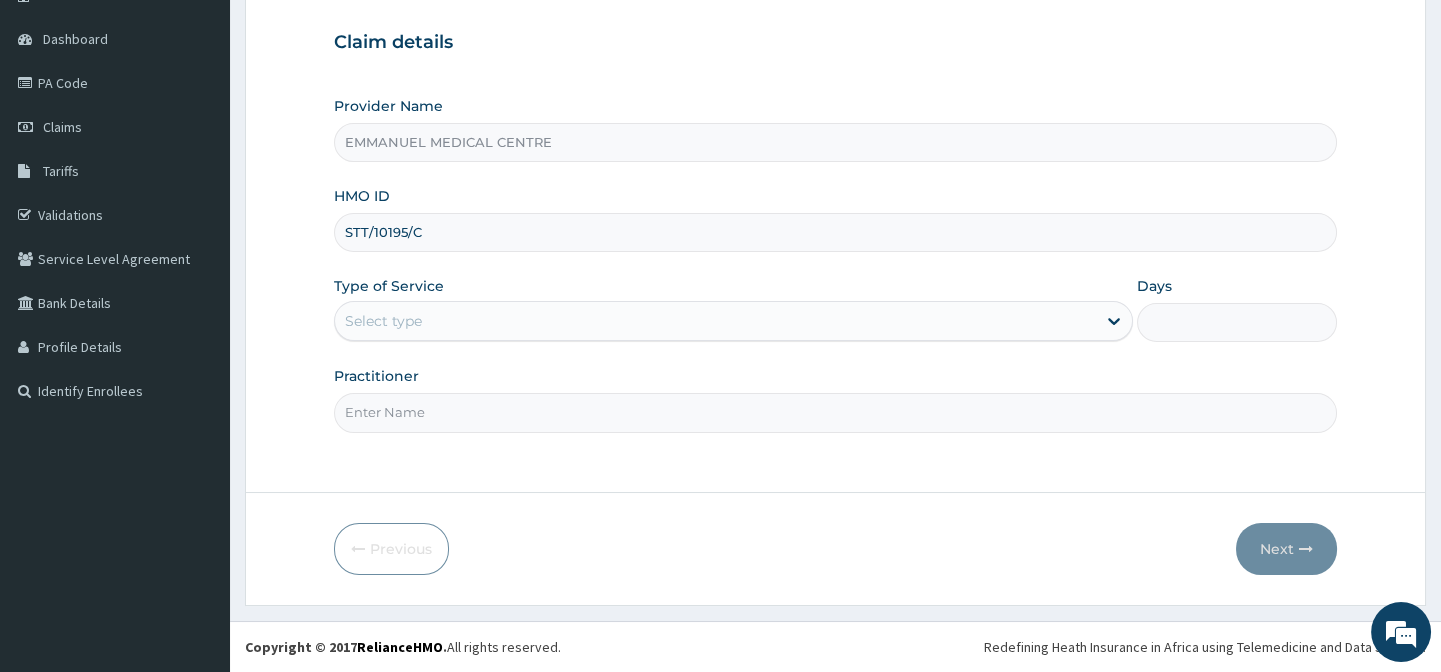 click on "Select type" at bounding box center [715, 321] 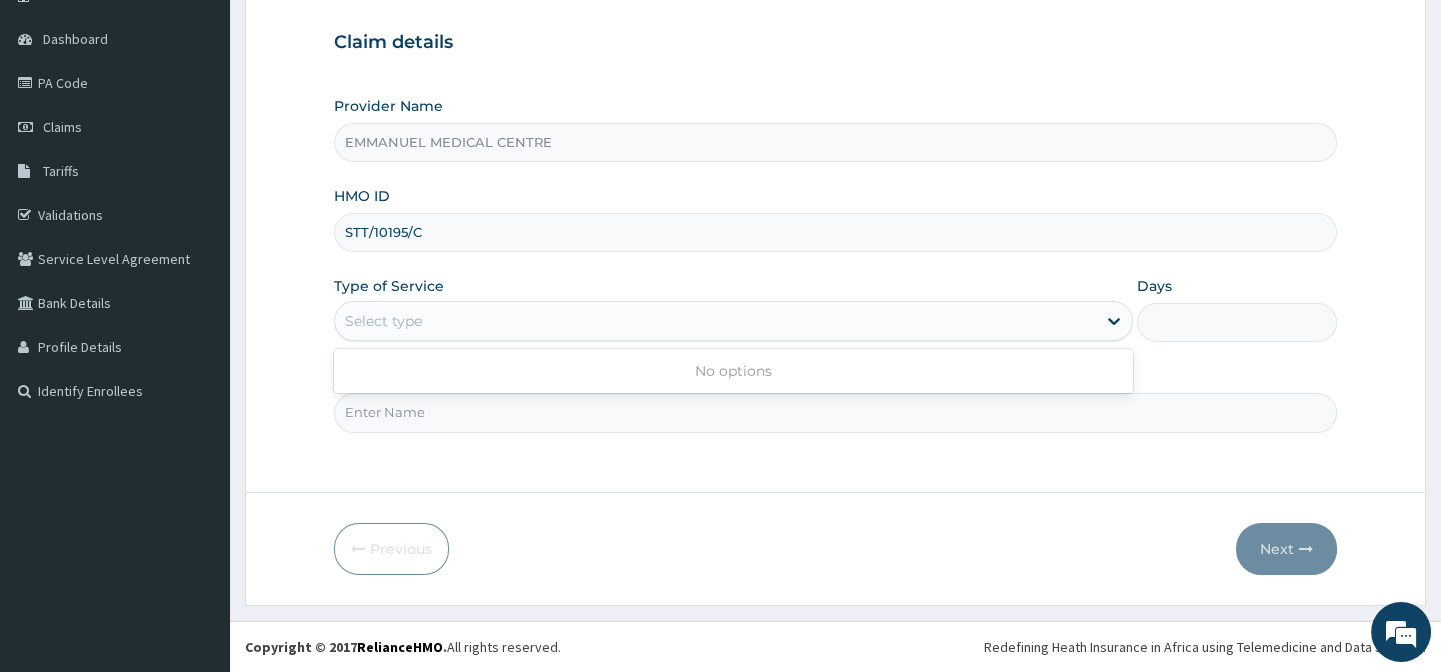 click on "Select type" at bounding box center [715, 321] 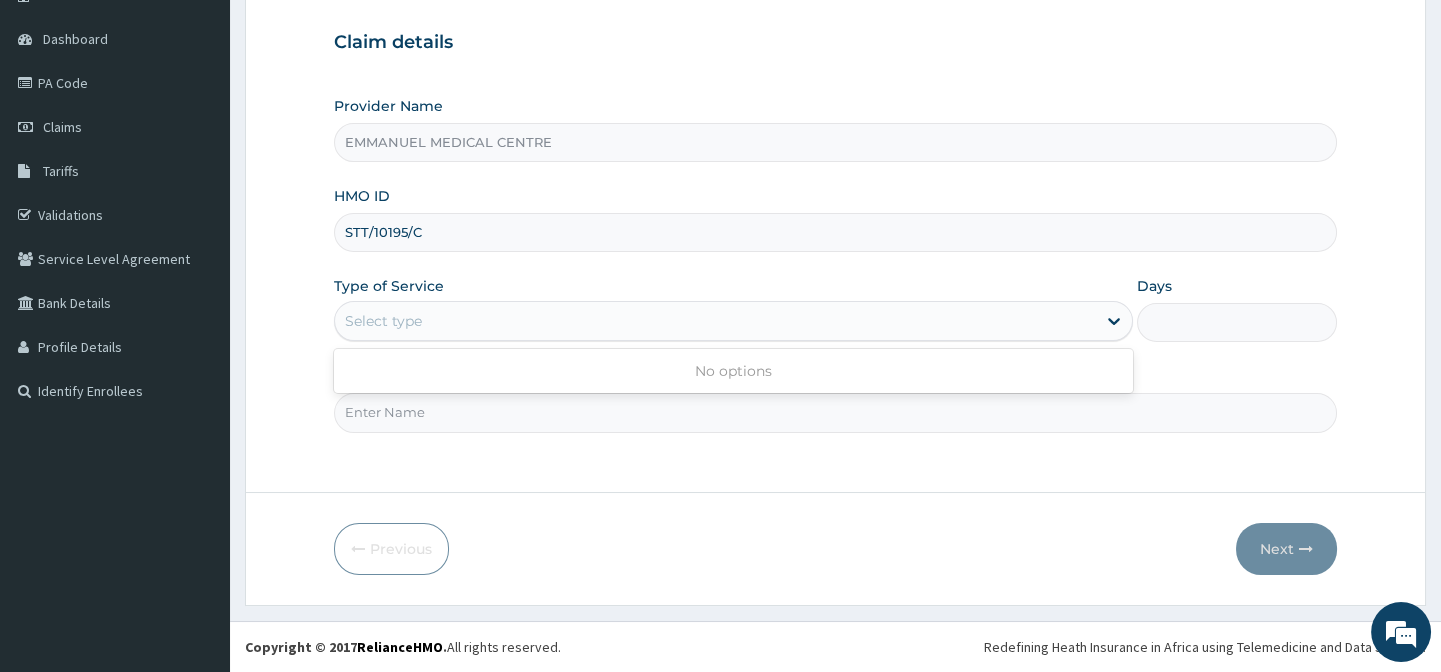click on "Select type" at bounding box center (715, 321) 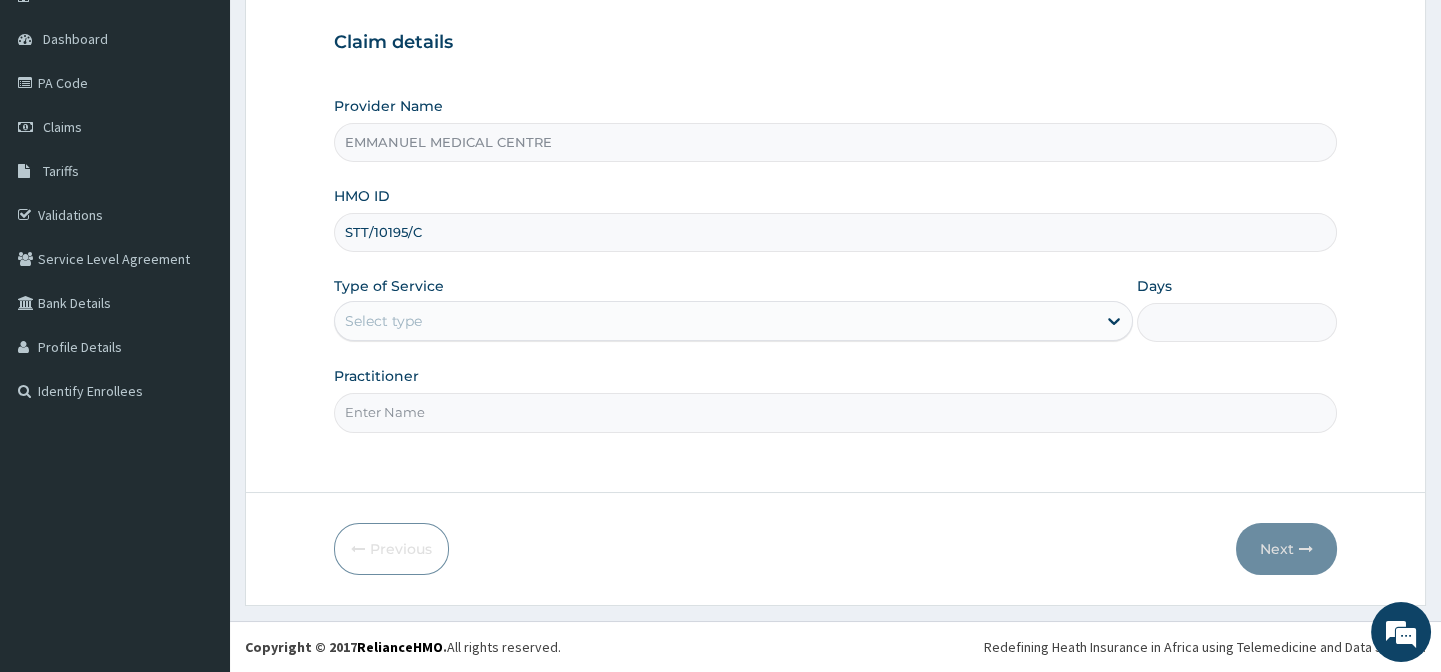 click on "Select type" at bounding box center (715, 321) 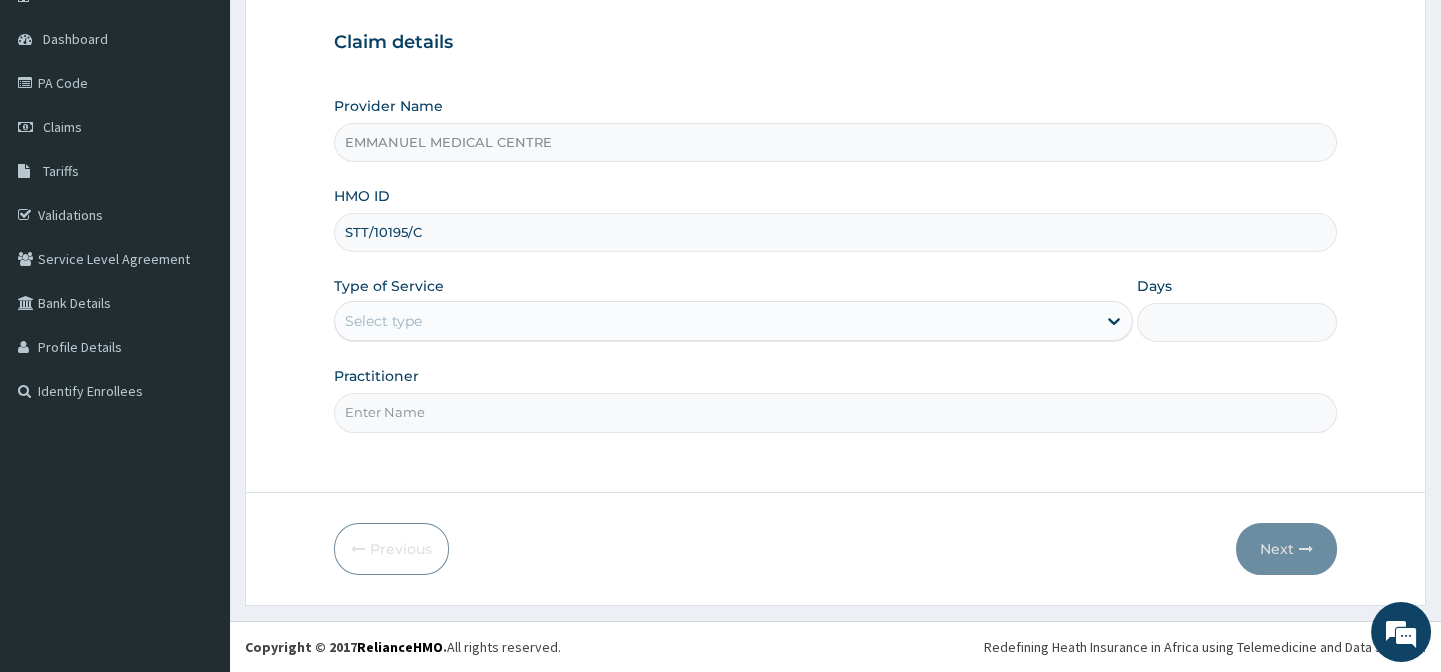 click on "Select type" at bounding box center [715, 321] 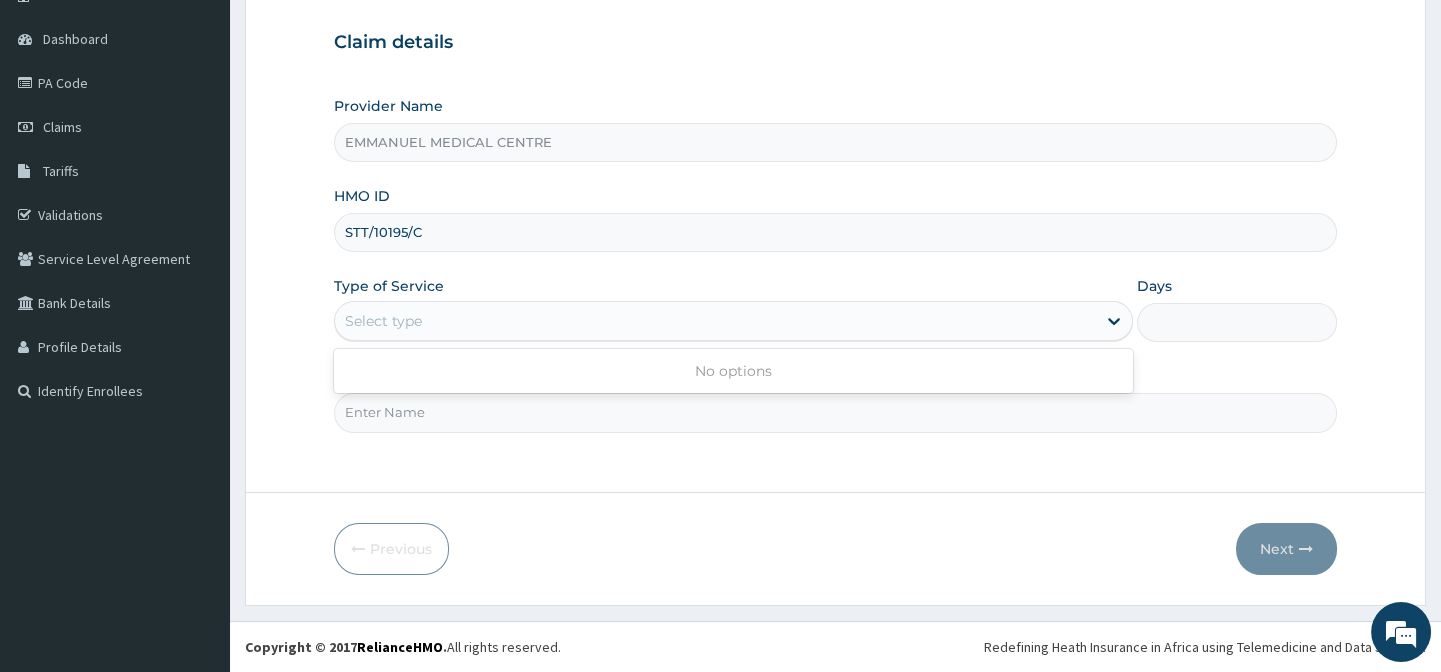 click on "Select type" at bounding box center (715, 321) 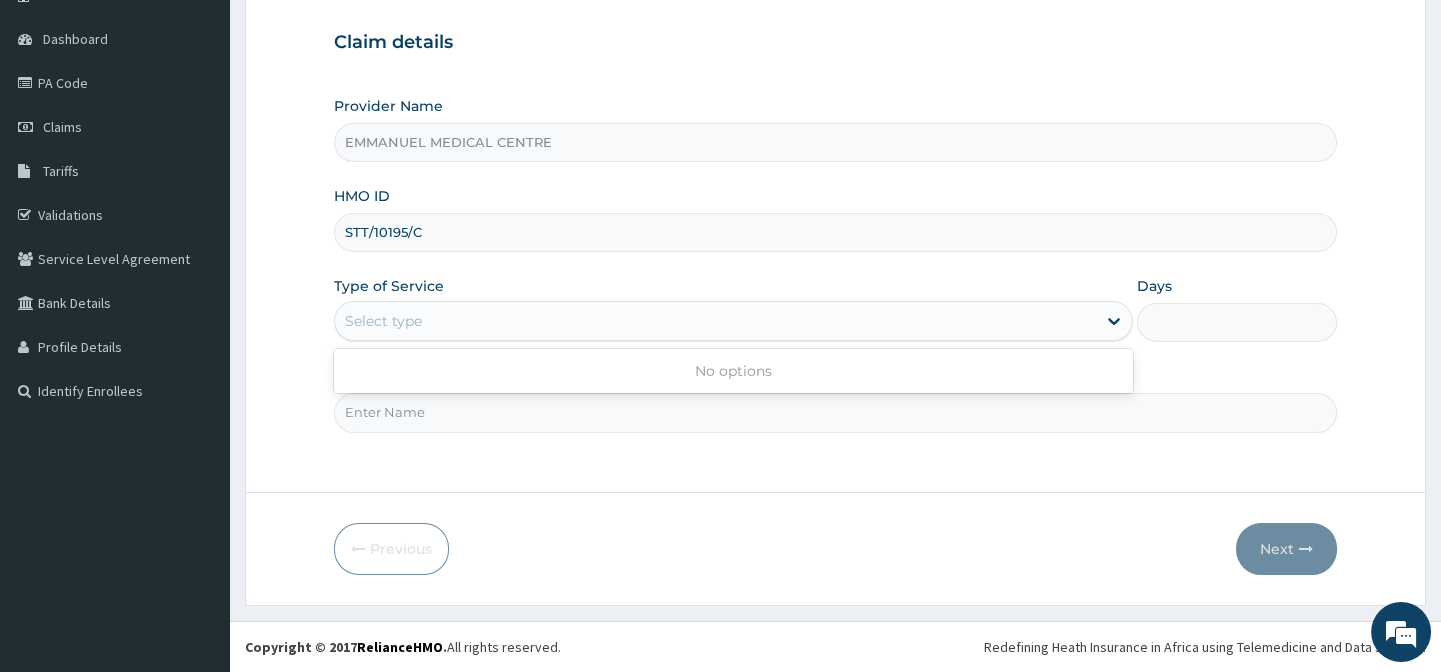 click on "Select type" at bounding box center (715, 321) 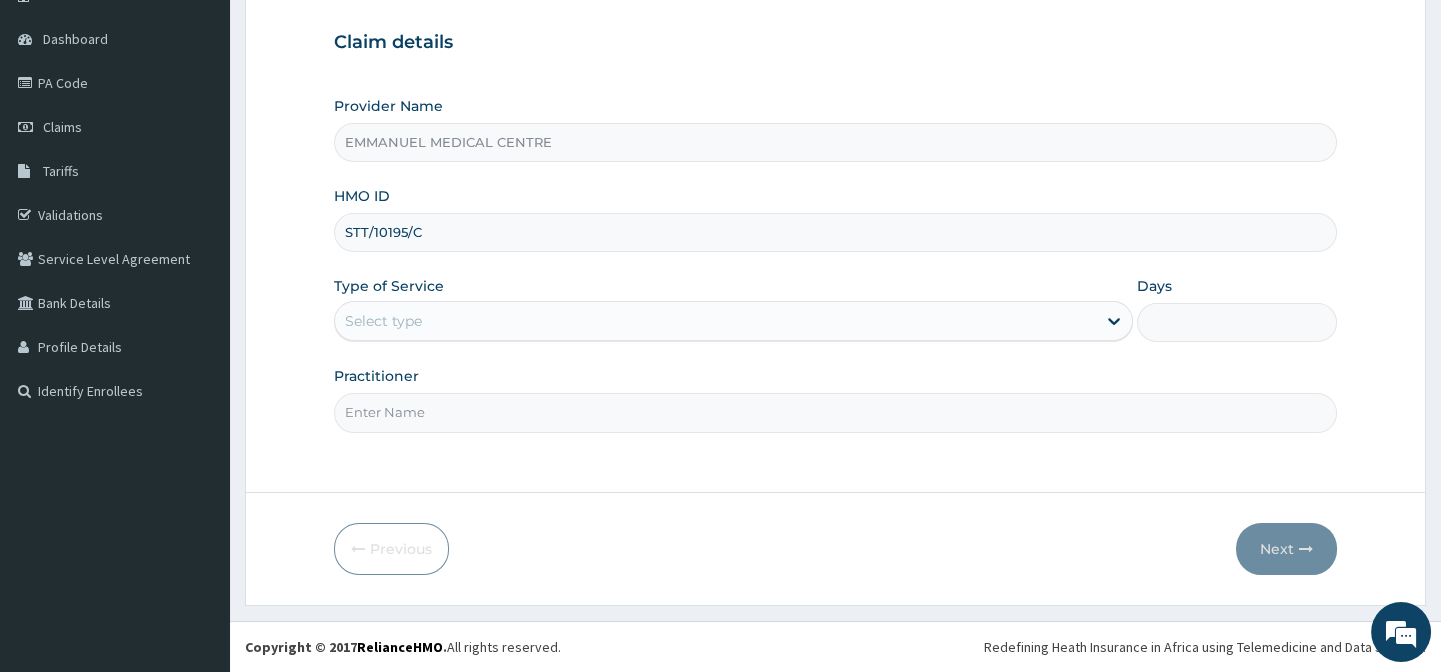 click on "Select type" at bounding box center [715, 321] 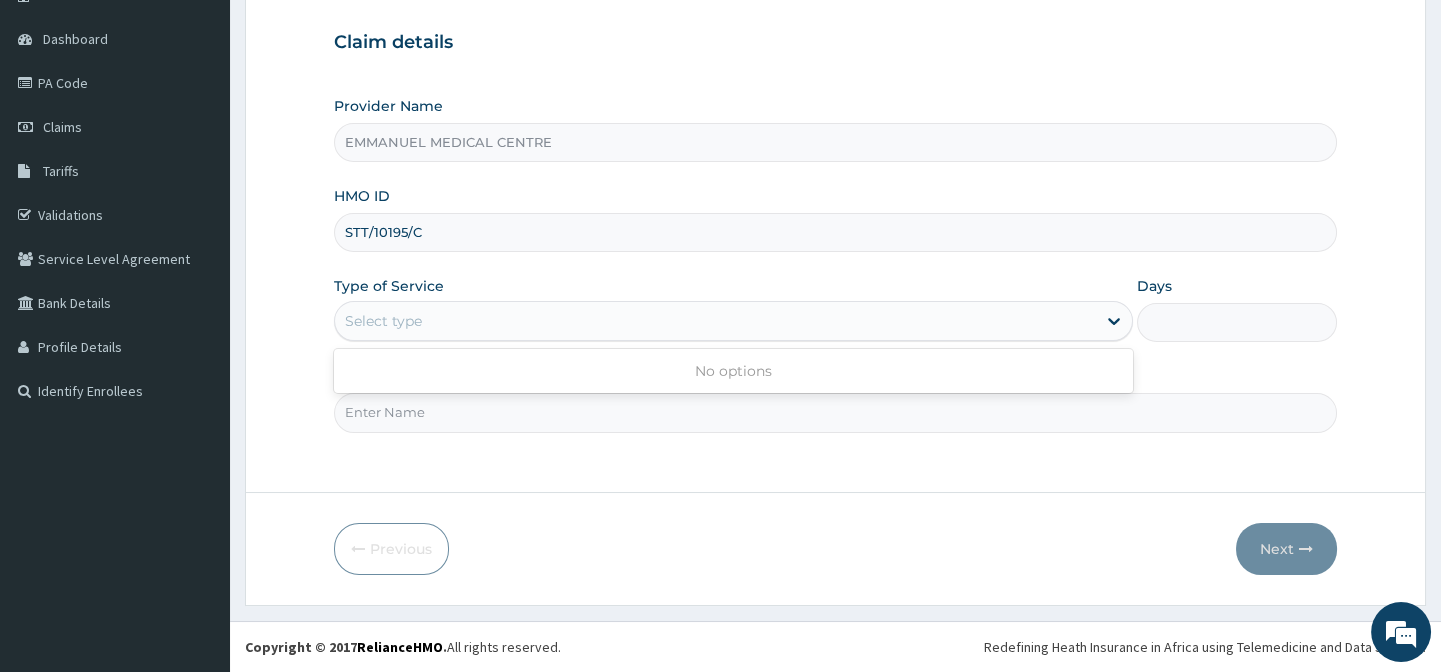 click on "Select type" at bounding box center (715, 321) 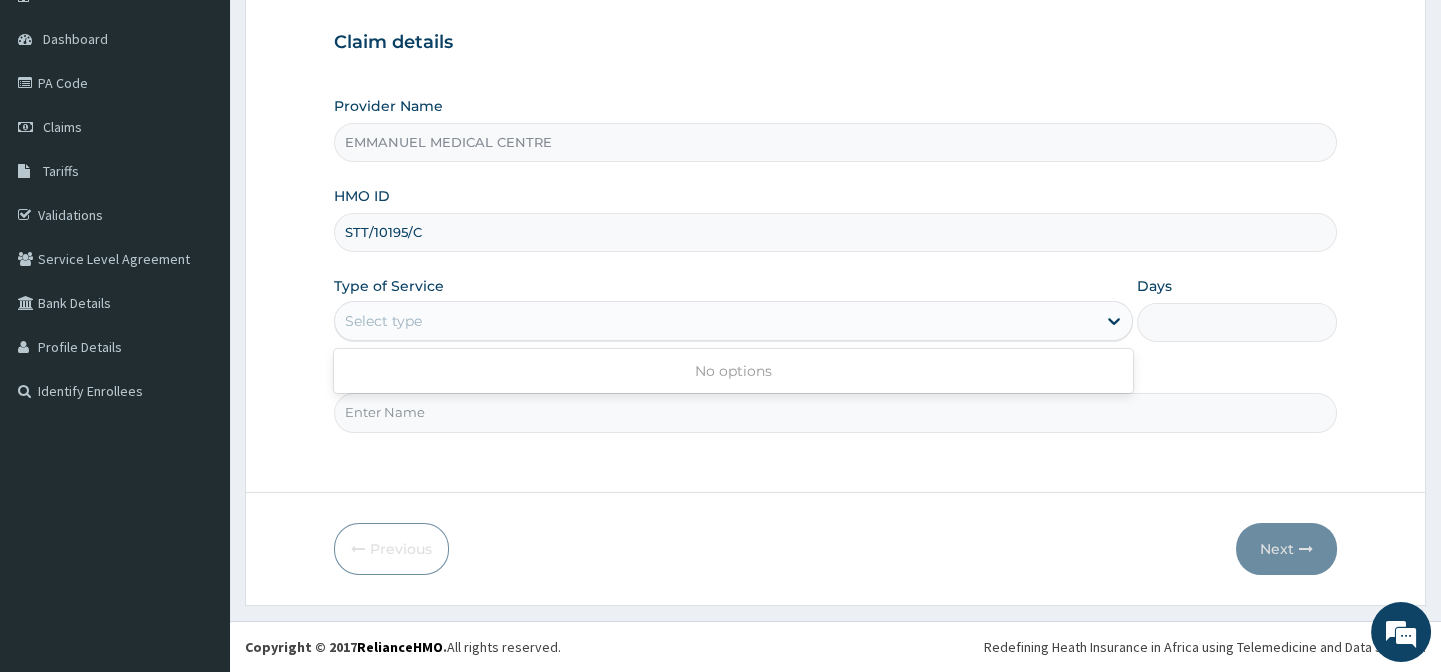 click on "Select type" at bounding box center [715, 321] 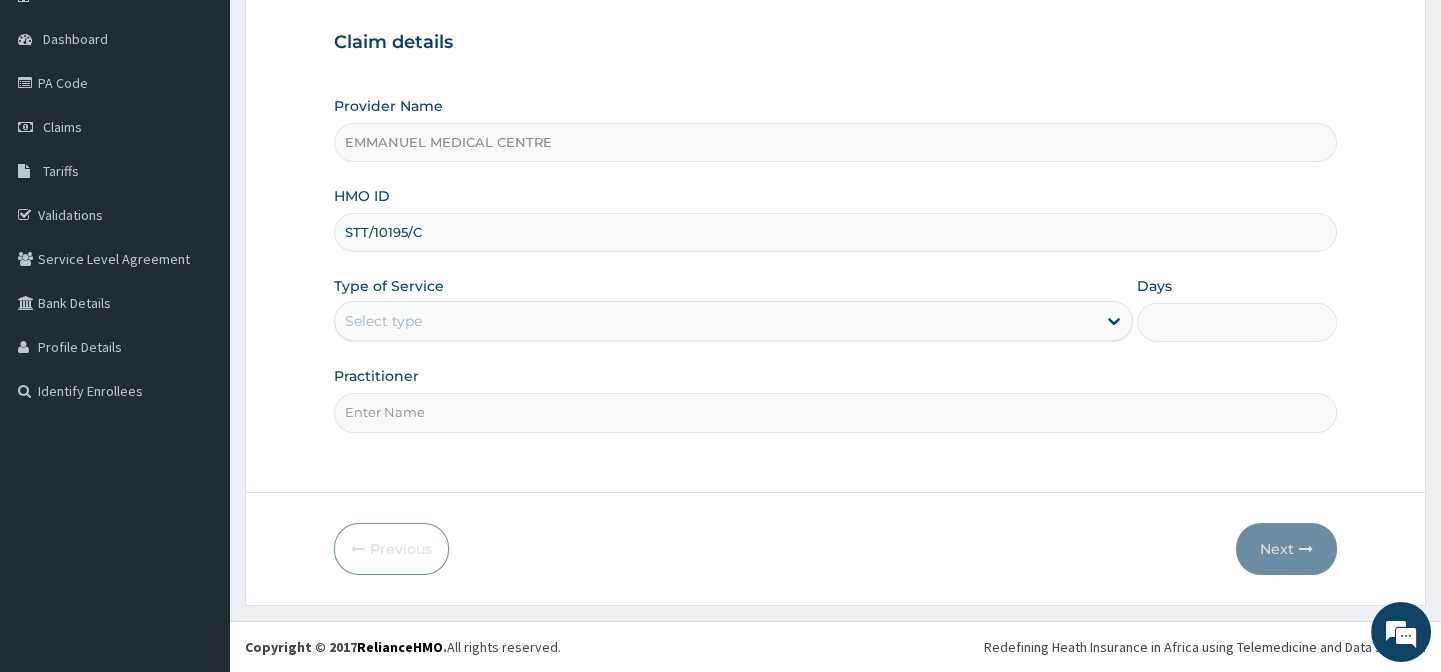 click on "Select type" at bounding box center [715, 321] 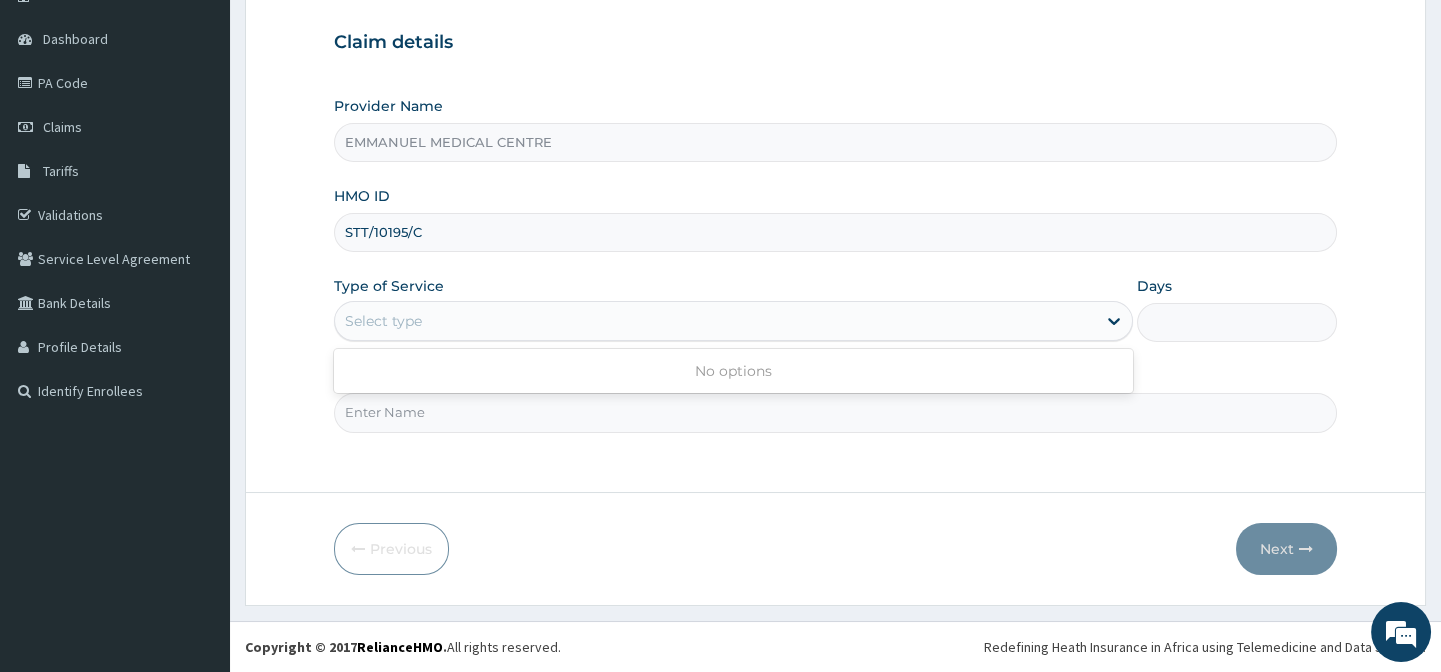 click on "Select type" at bounding box center [715, 321] 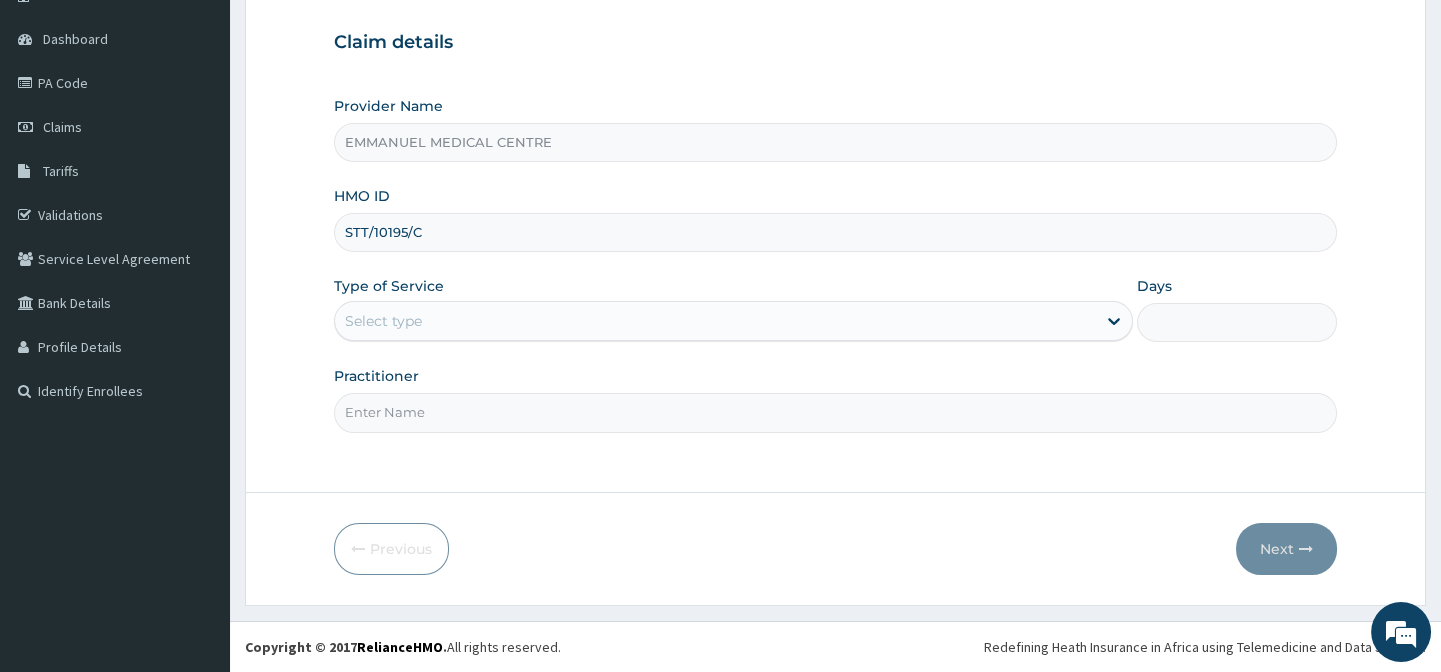 click on "Select type" at bounding box center (715, 321) 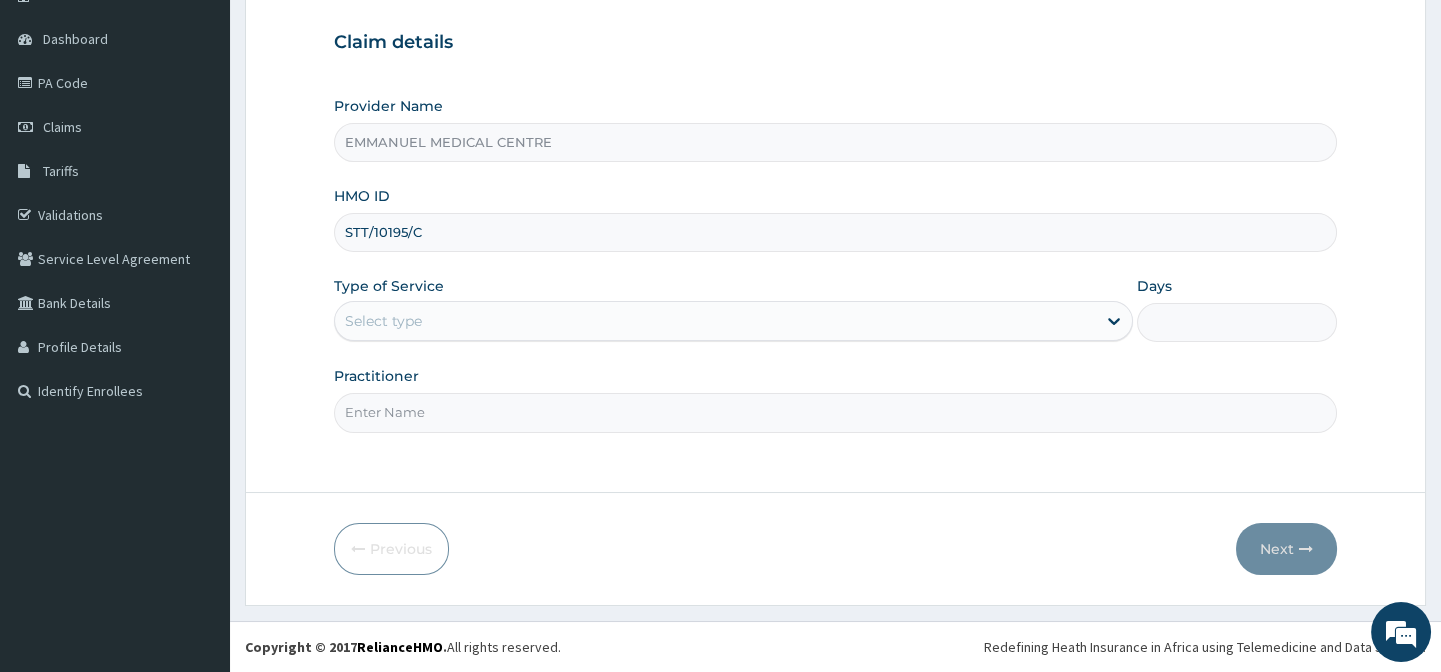 click on "Select type" at bounding box center [715, 321] 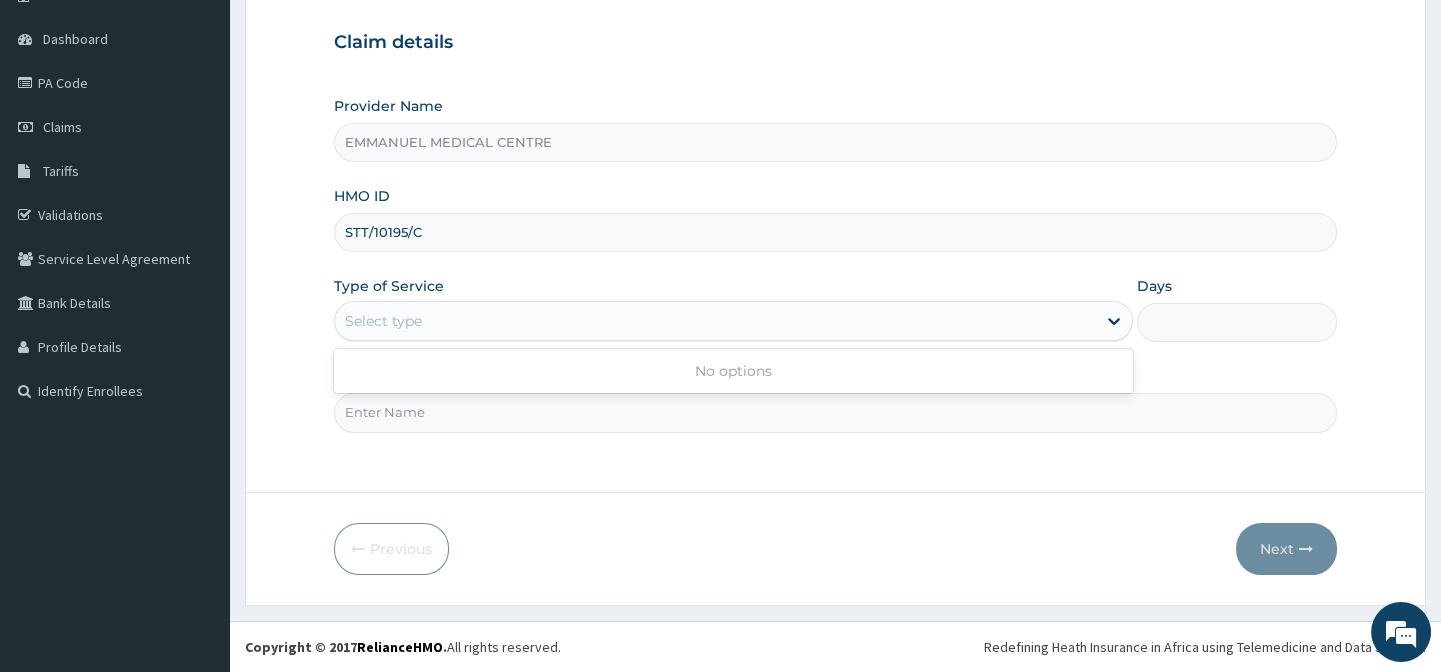 click on "Select type" at bounding box center (715, 321) 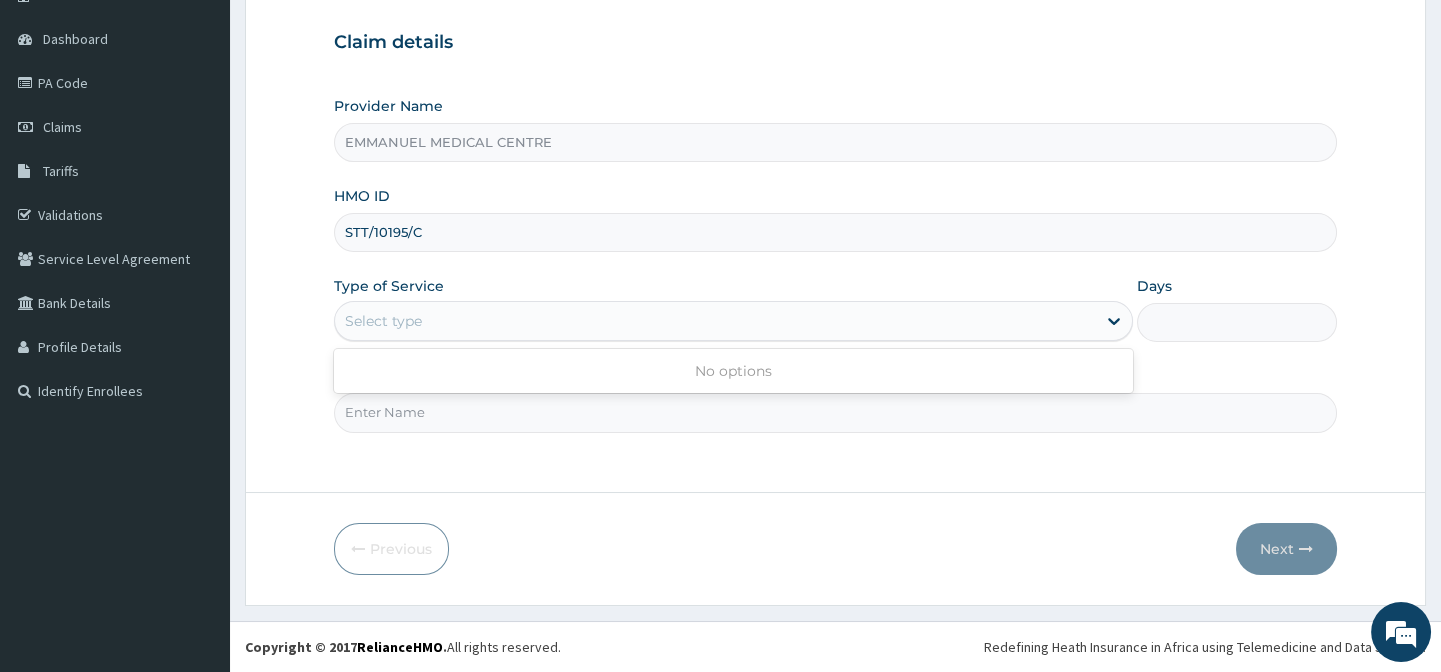 click on "Select type" at bounding box center [715, 321] 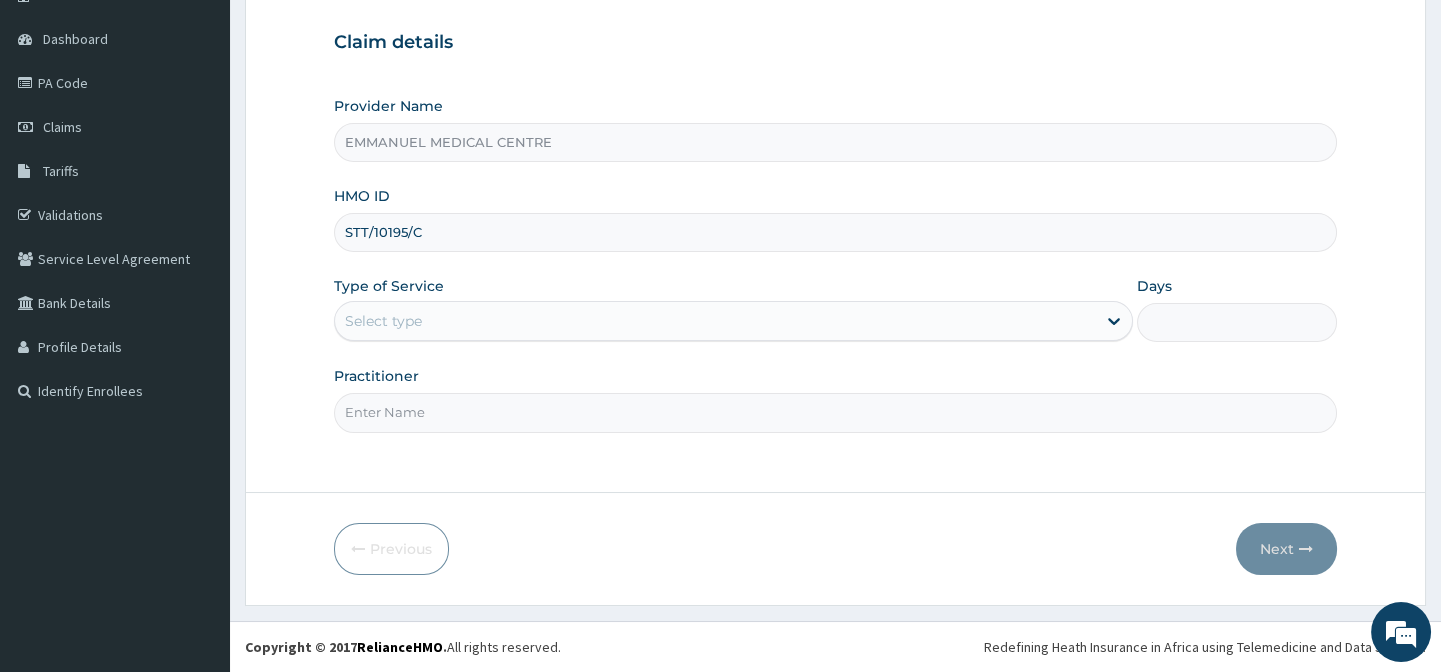 click on "Select type" at bounding box center [715, 321] 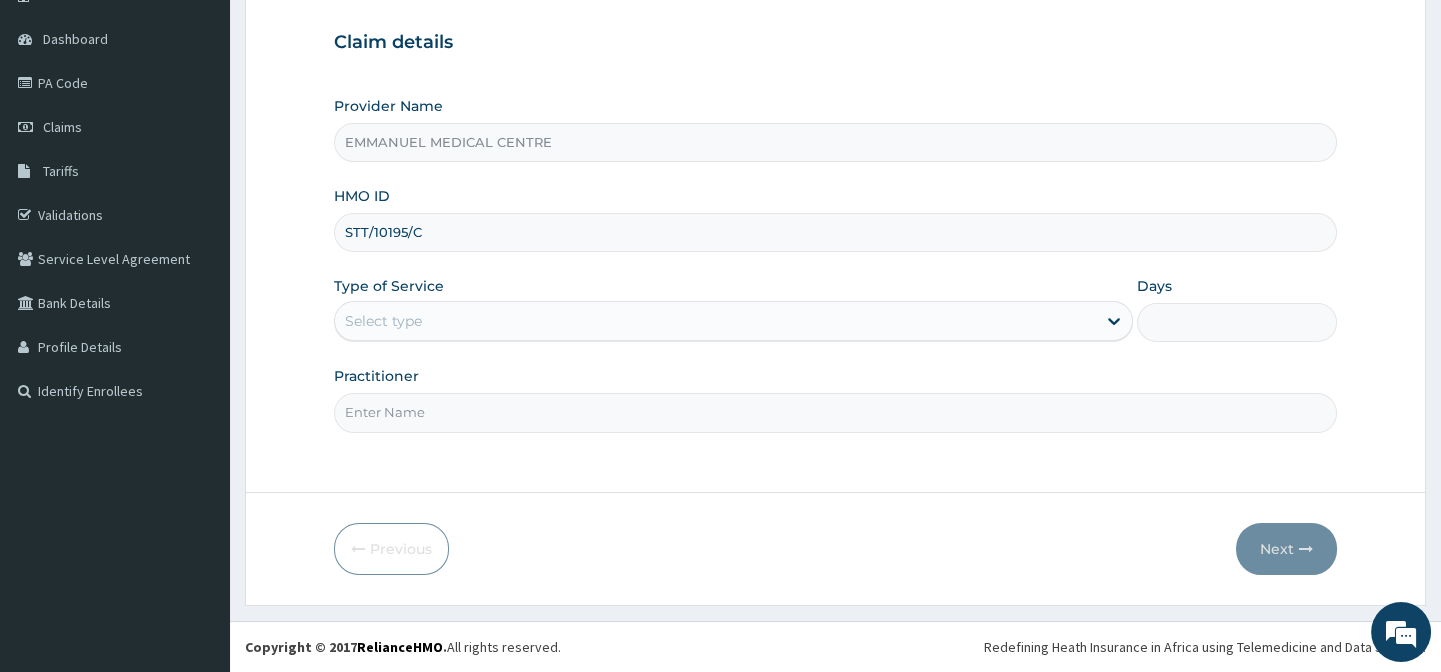 click on "Select type" at bounding box center [715, 321] 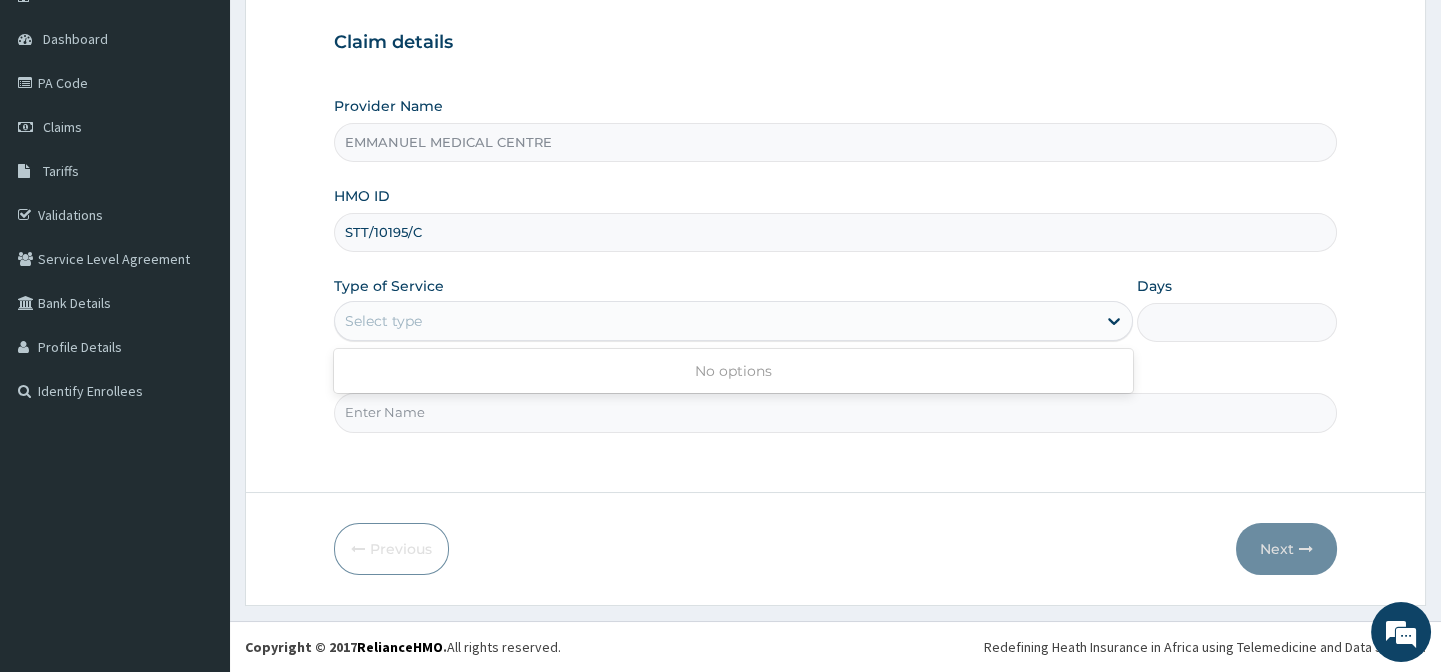 click on "Select type" at bounding box center [715, 321] 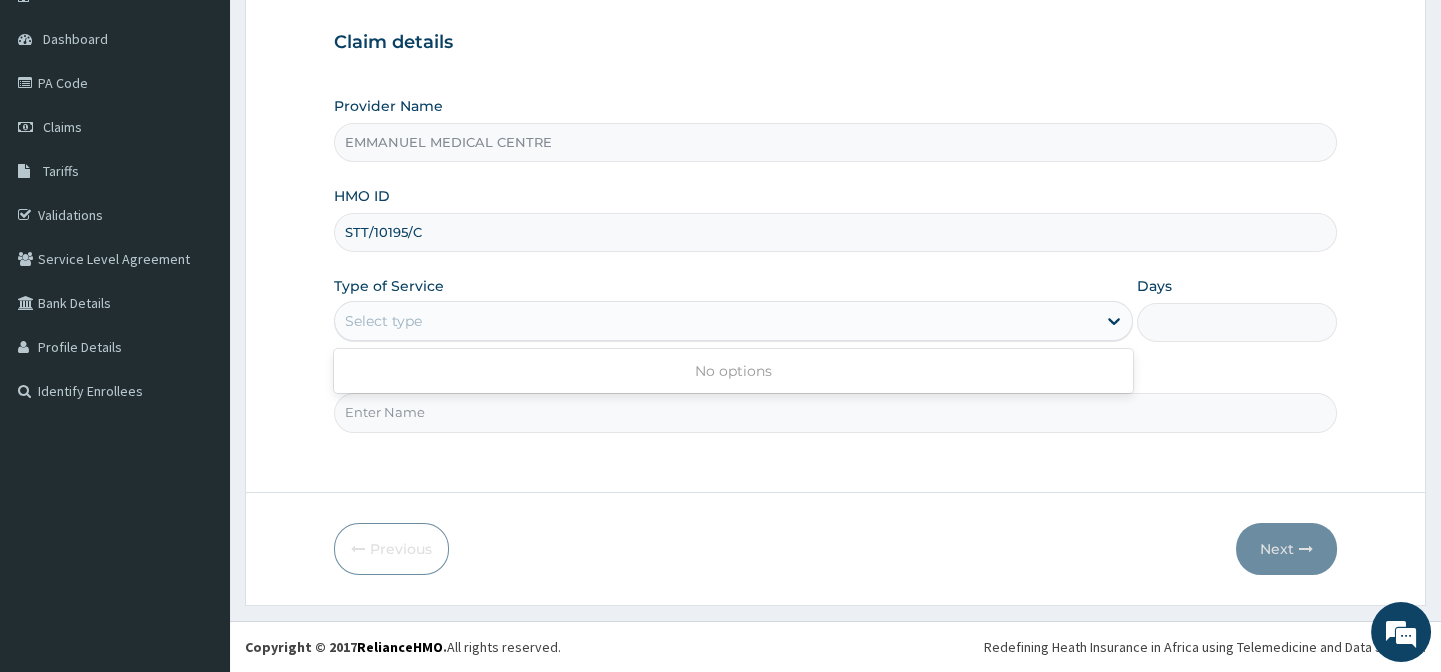 click on "Select type" at bounding box center (715, 321) 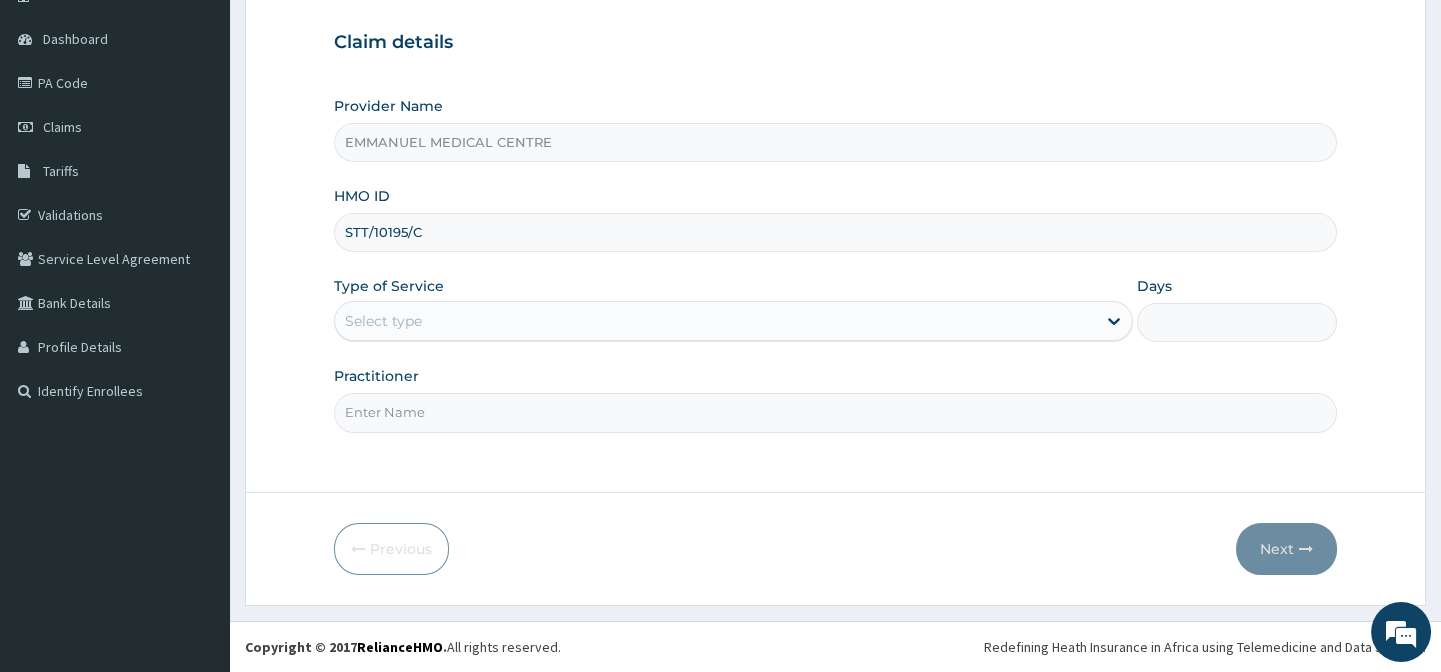 click on "Select type" at bounding box center (715, 321) 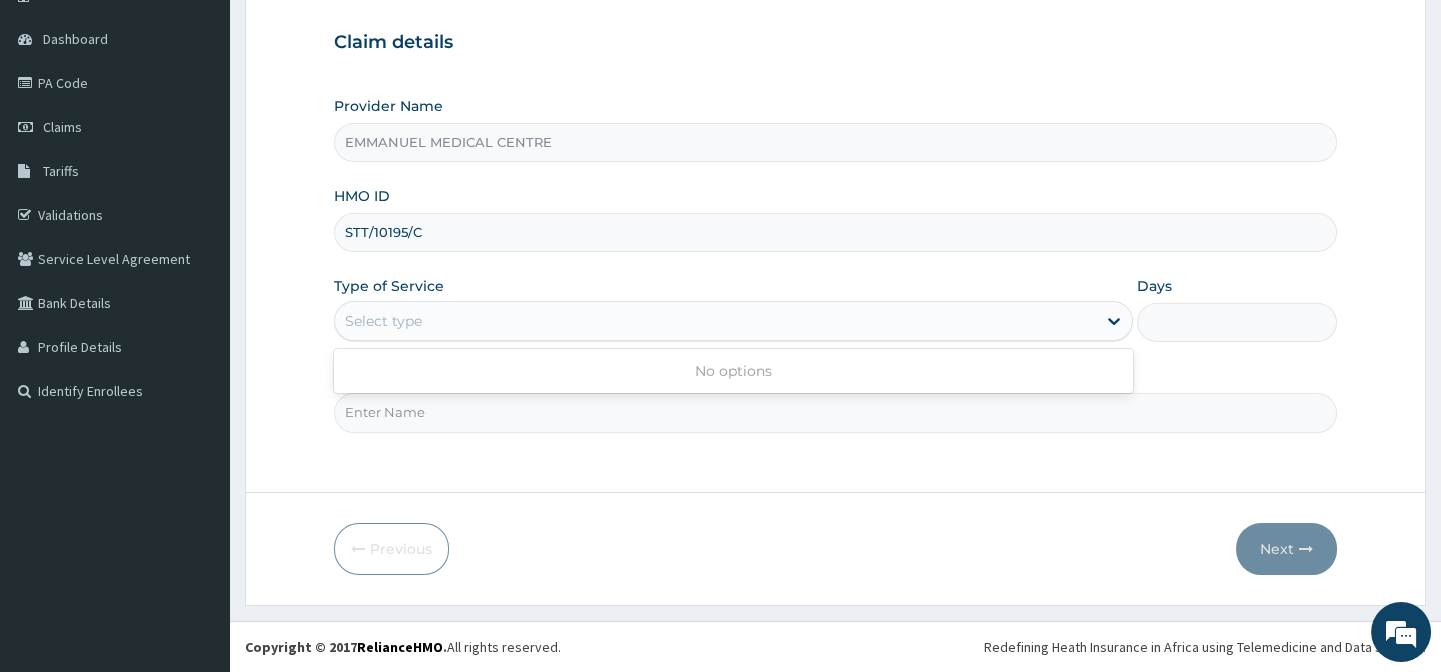 click on "Select type" at bounding box center (715, 321) 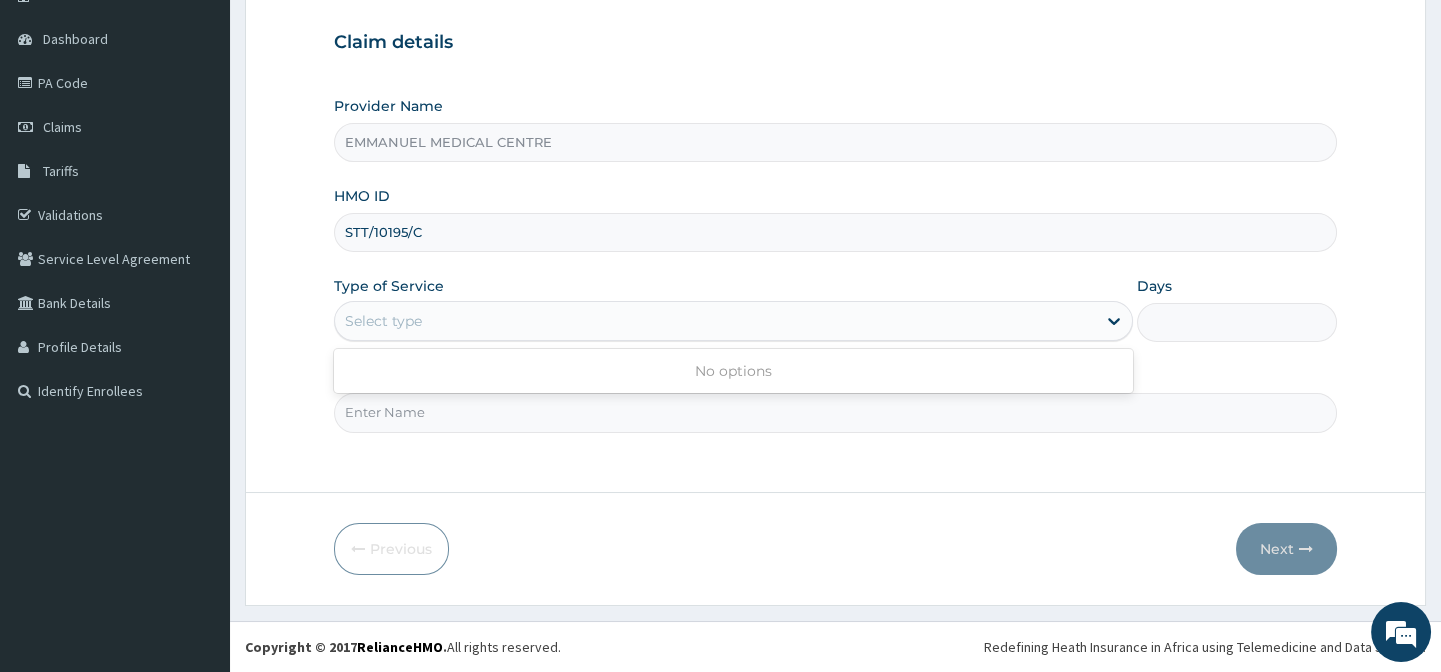 click on "Select type" at bounding box center [715, 321] 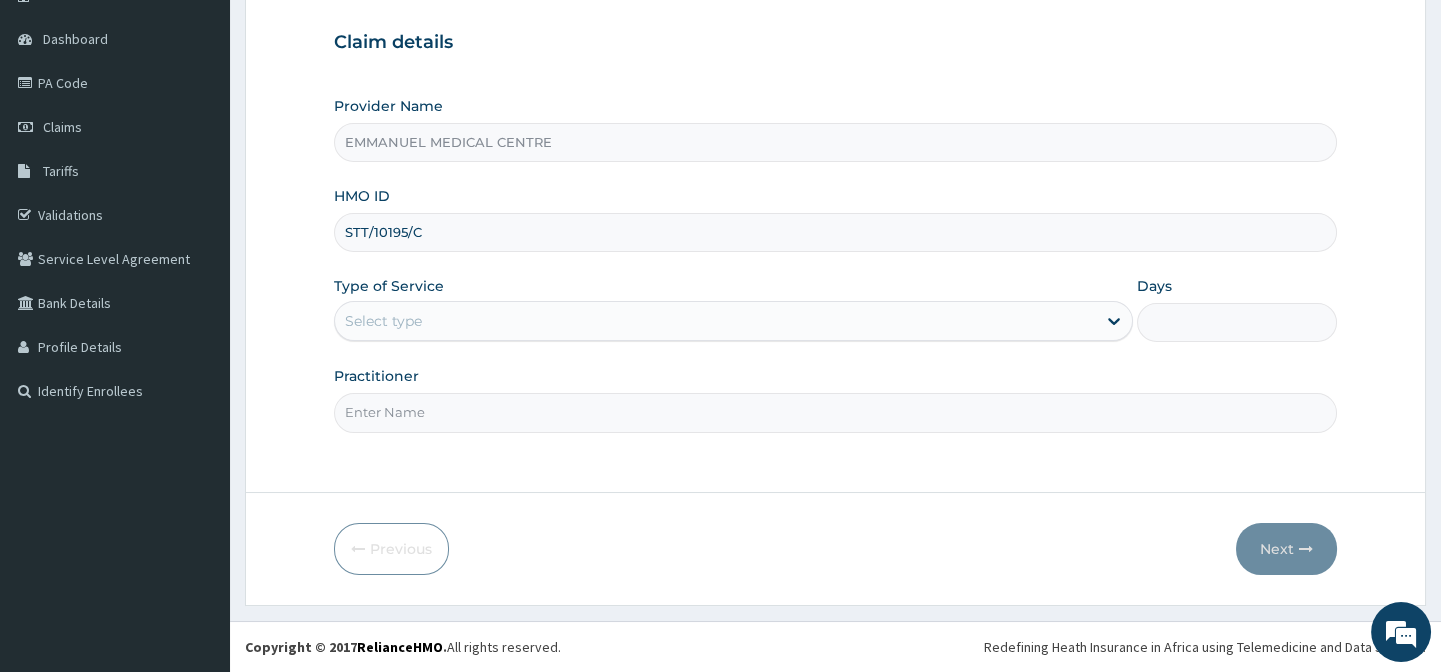 click on "Select type" at bounding box center (715, 321) 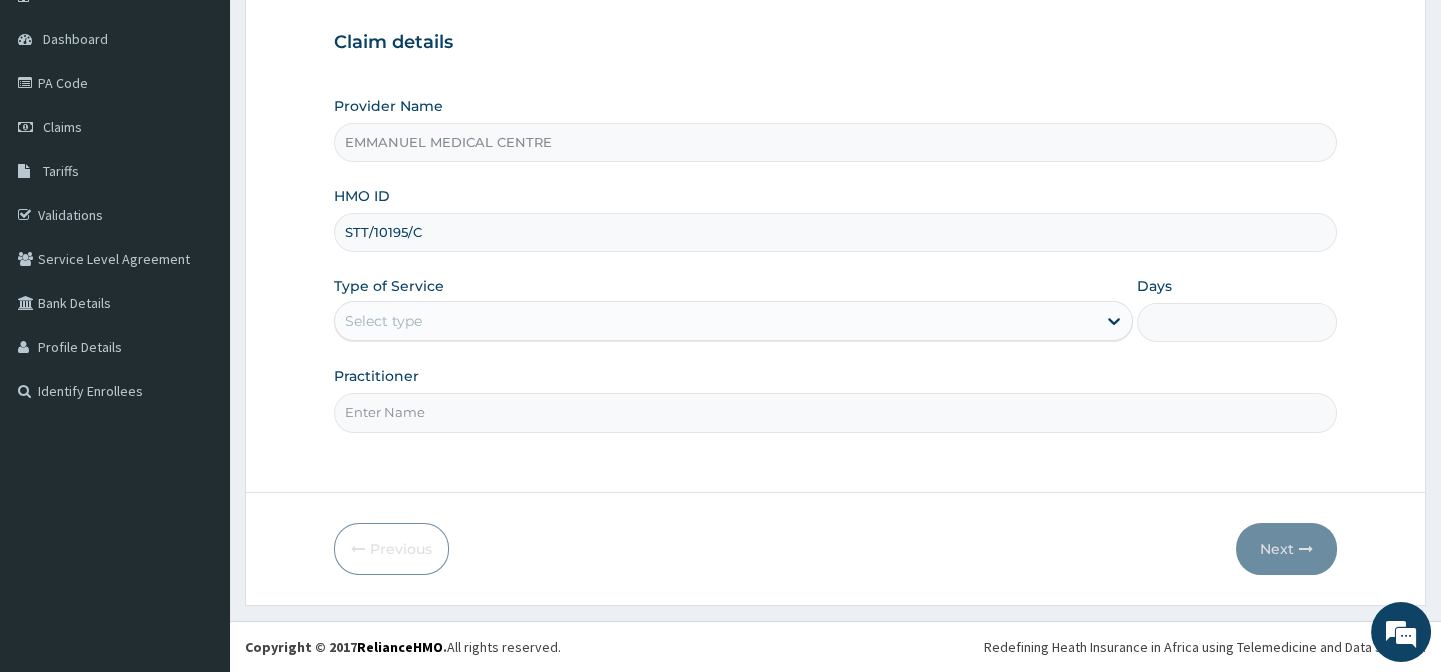 click on "Step  1  of 2 Claim details Provider Name EMMANUEL MEDICAL CENTRE HMO ID STT/10195/C Type of Service Select type Days Practitioner     Previous   Next" at bounding box center (835, 266) 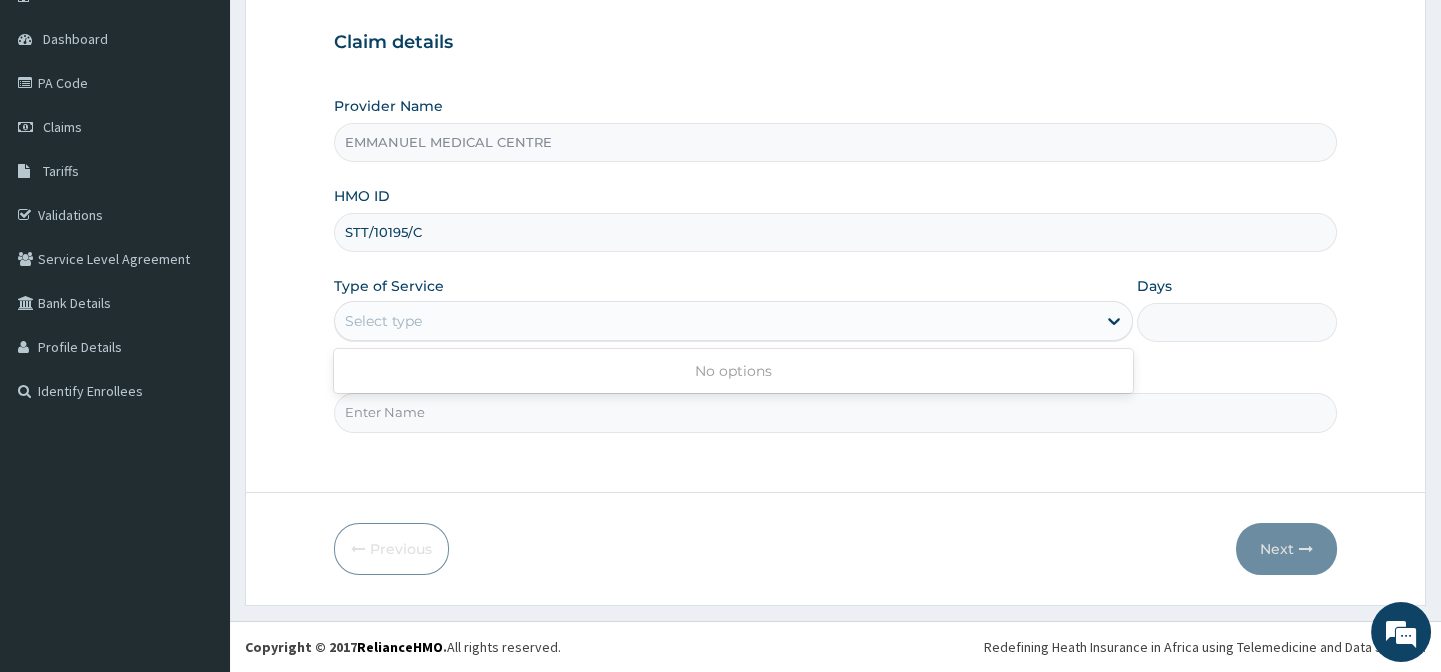 click on "Select type" at bounding box center [715, 321] 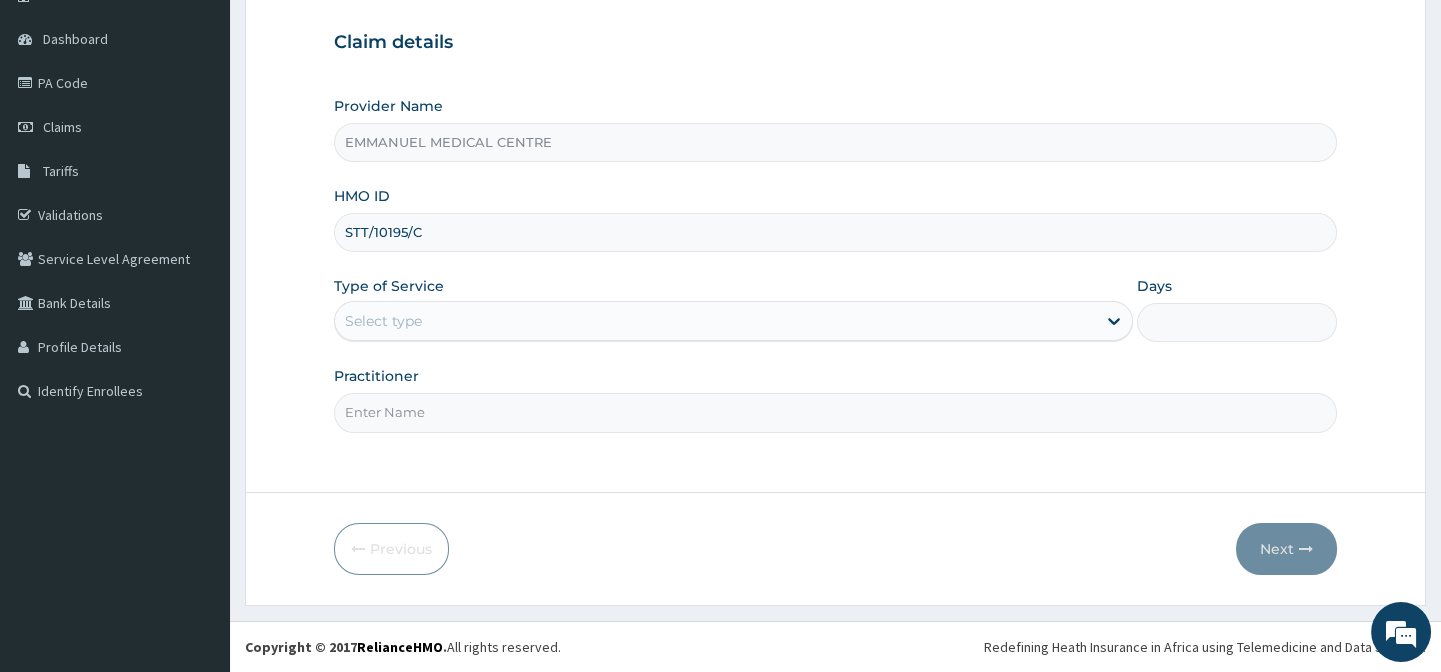 click on "Select type" at bounding box center [383, 321] 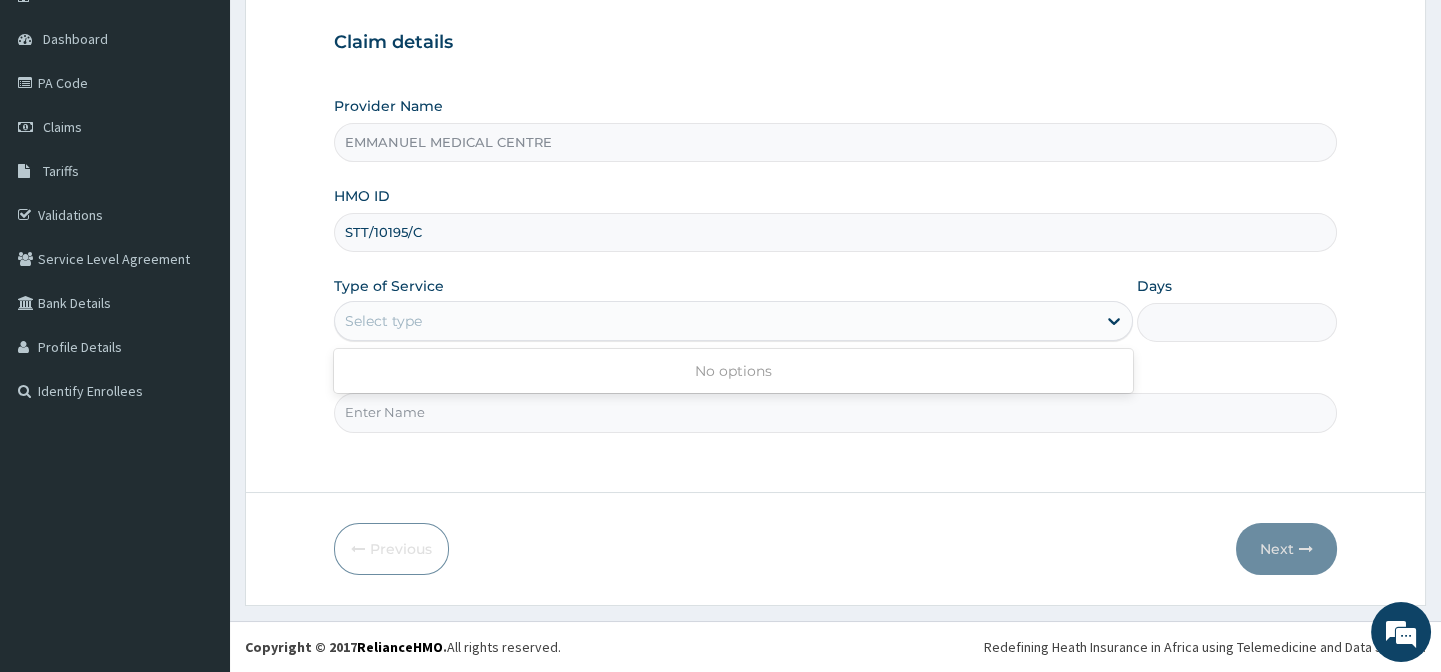 click on "Select type" at bounding box center [383, 321] 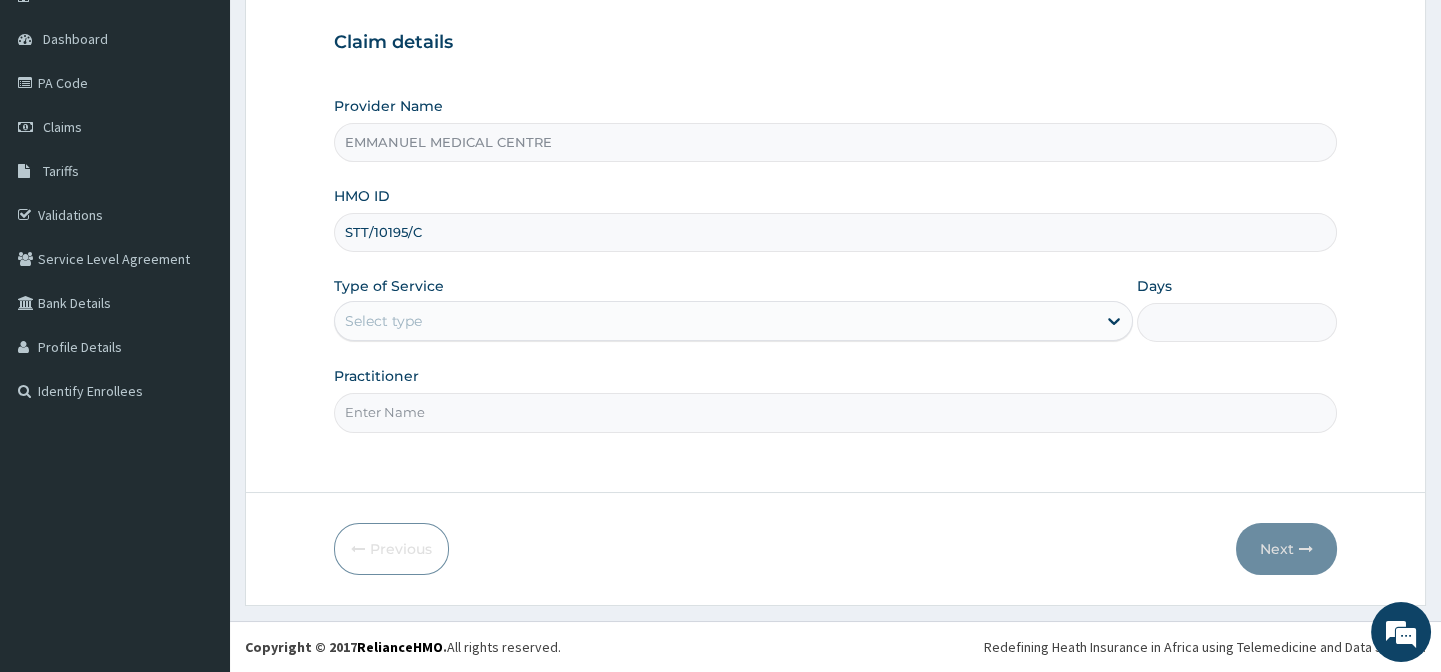 click on "Select type" at bounding box center [715, 321] 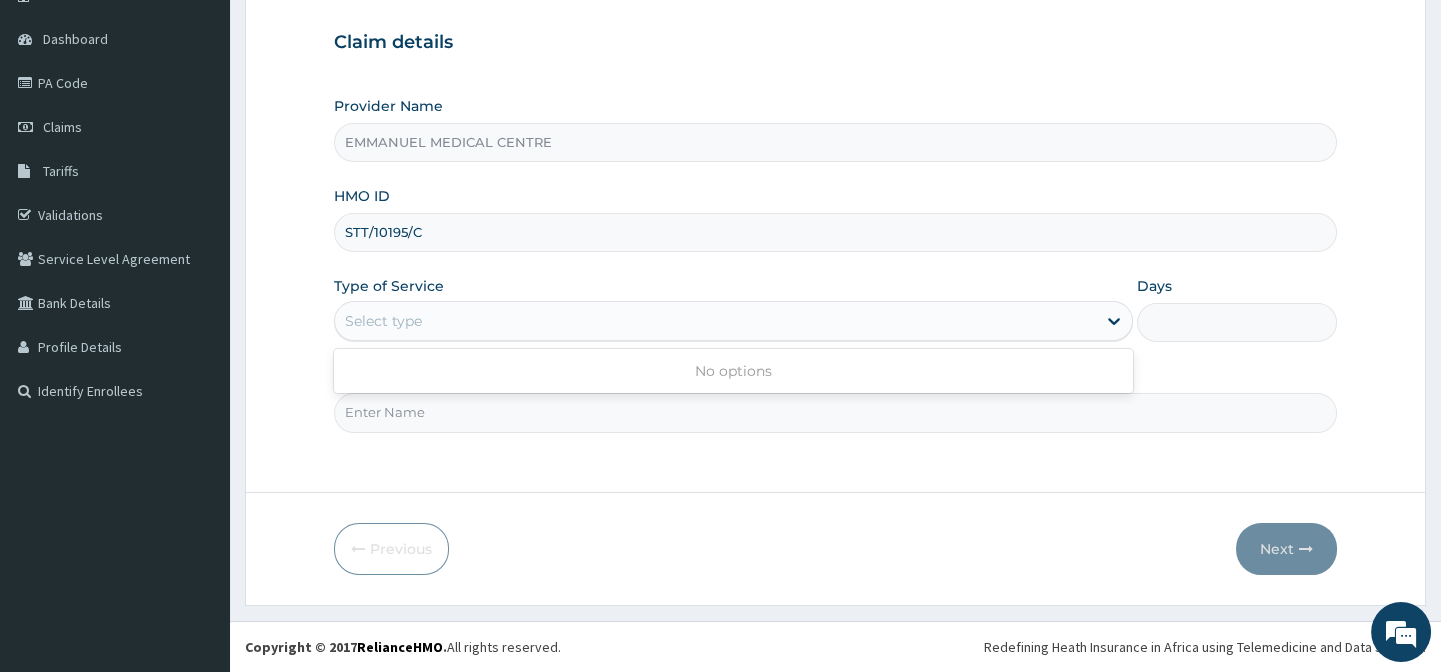 click on "Select type" at bounding box center [715, 321] 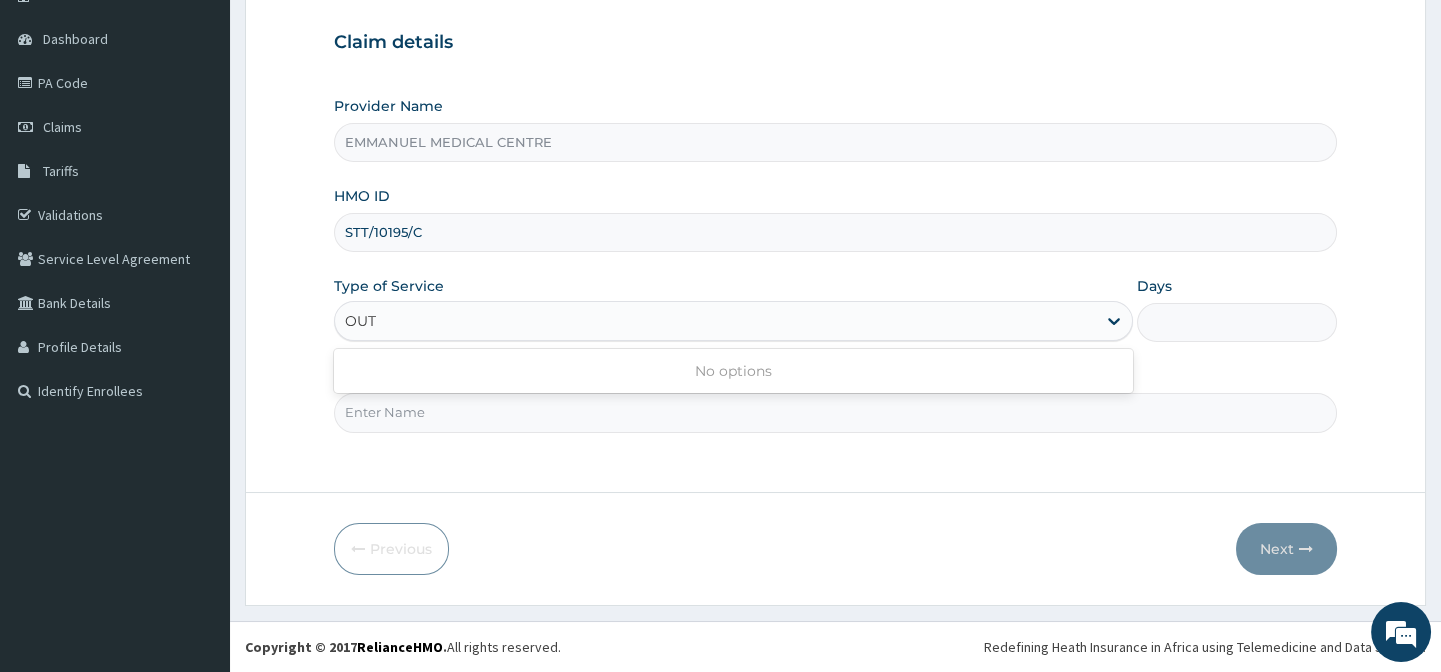 type on "OUT" 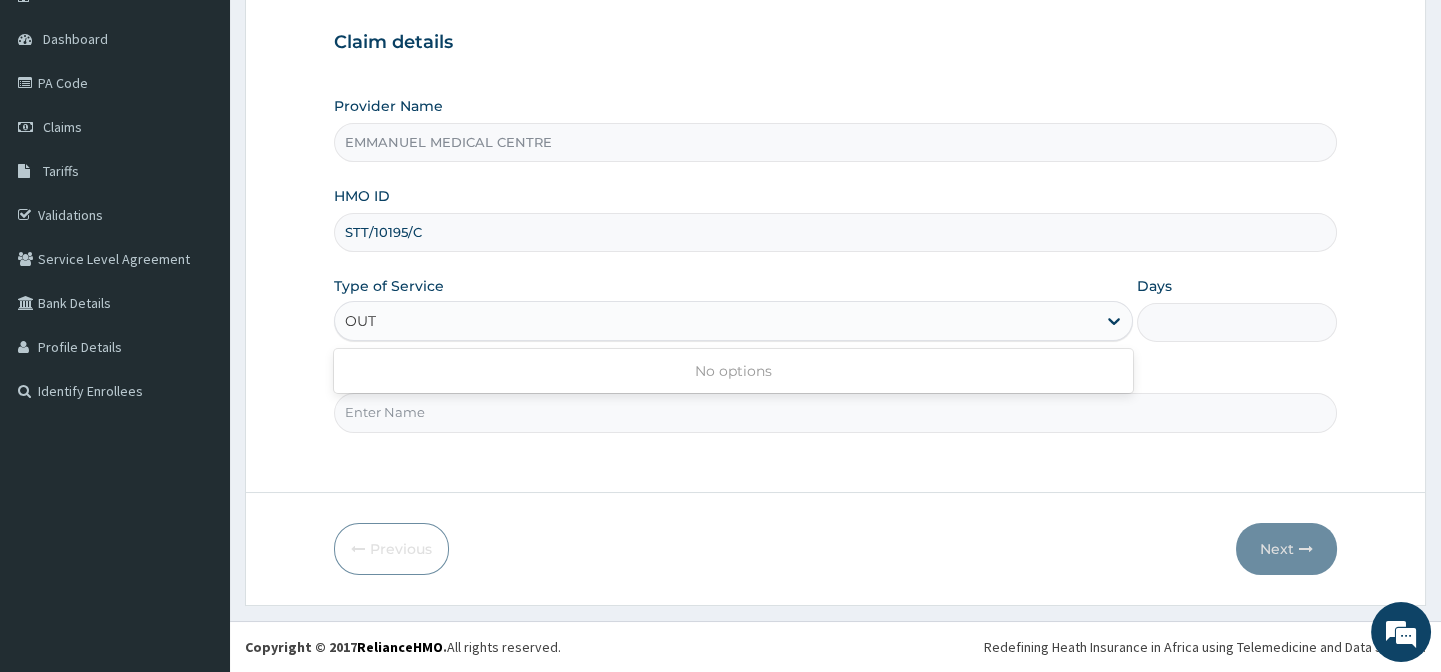 type 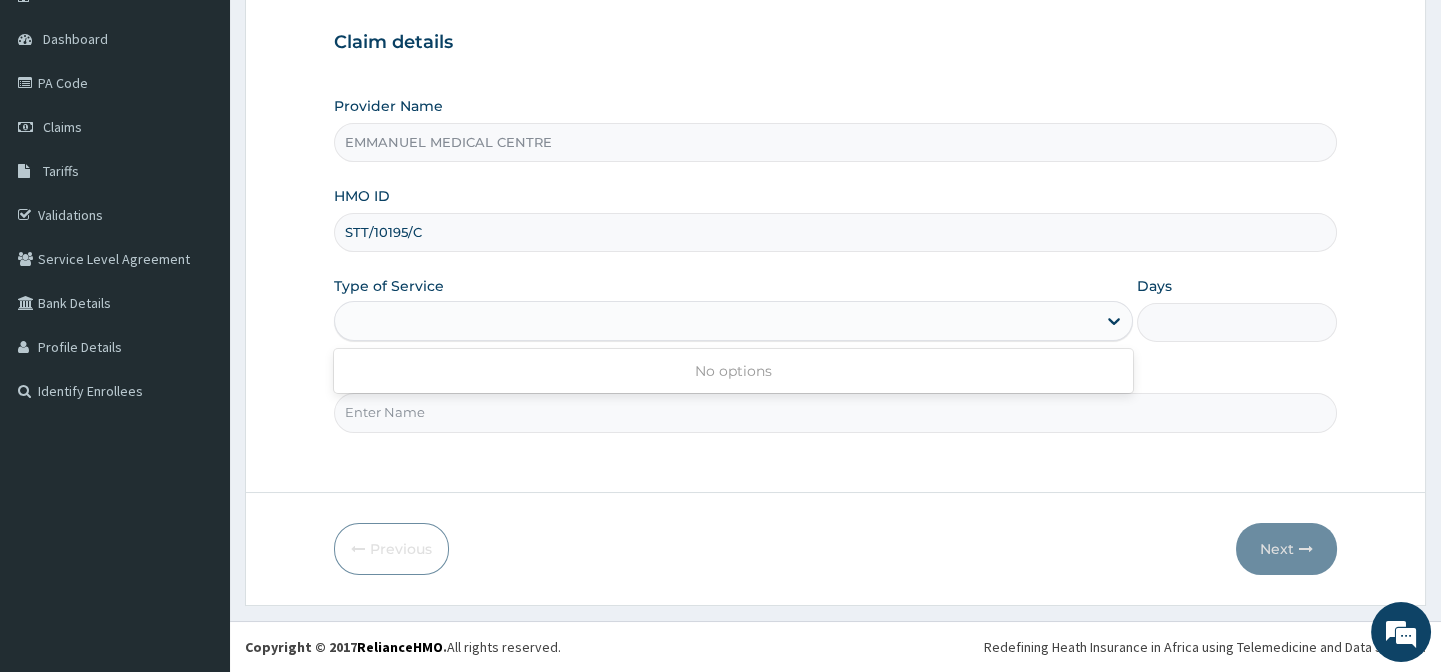 click on "Practitioner" at bounding box center [835, 412] 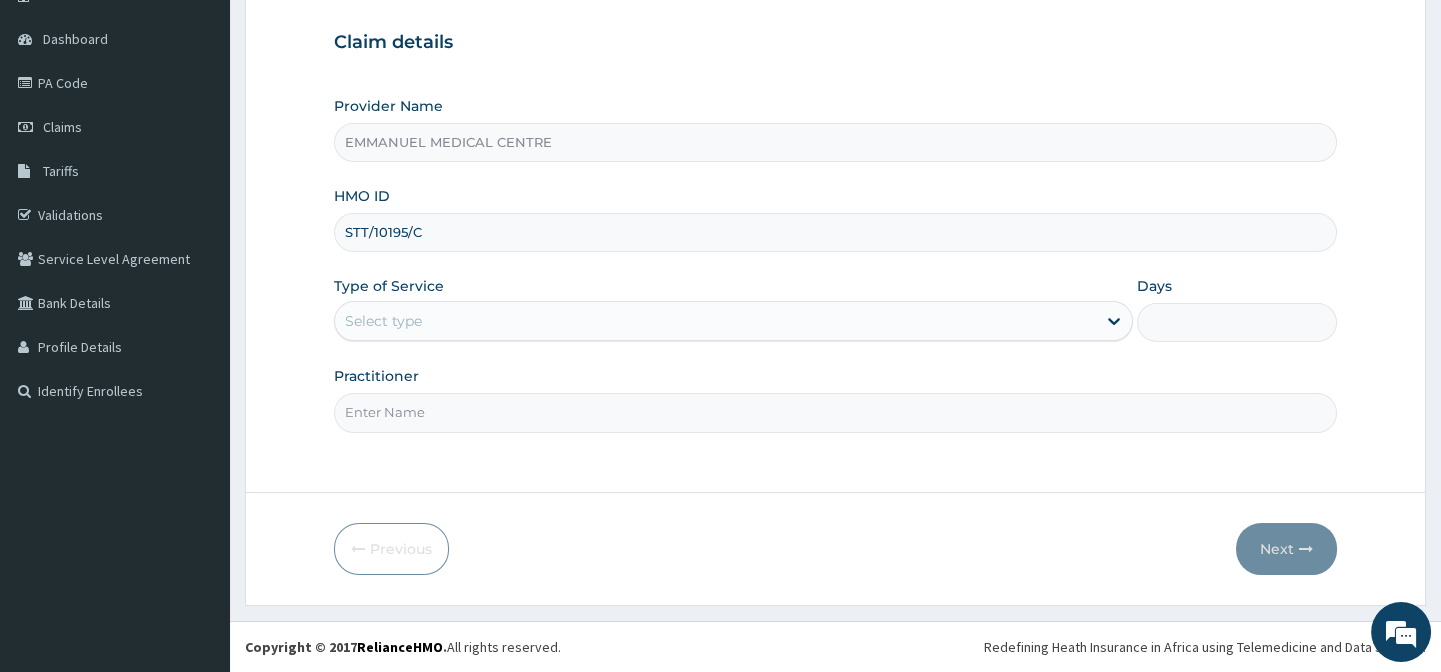 click on "Step  1  of 2 Claim details Provider Name EMMANUEL MEDICAL CENTRE HMO ID STT/10195/C Type of Service Select type Days Practitioner     Previous   Next" at bounding box center (835, 266) 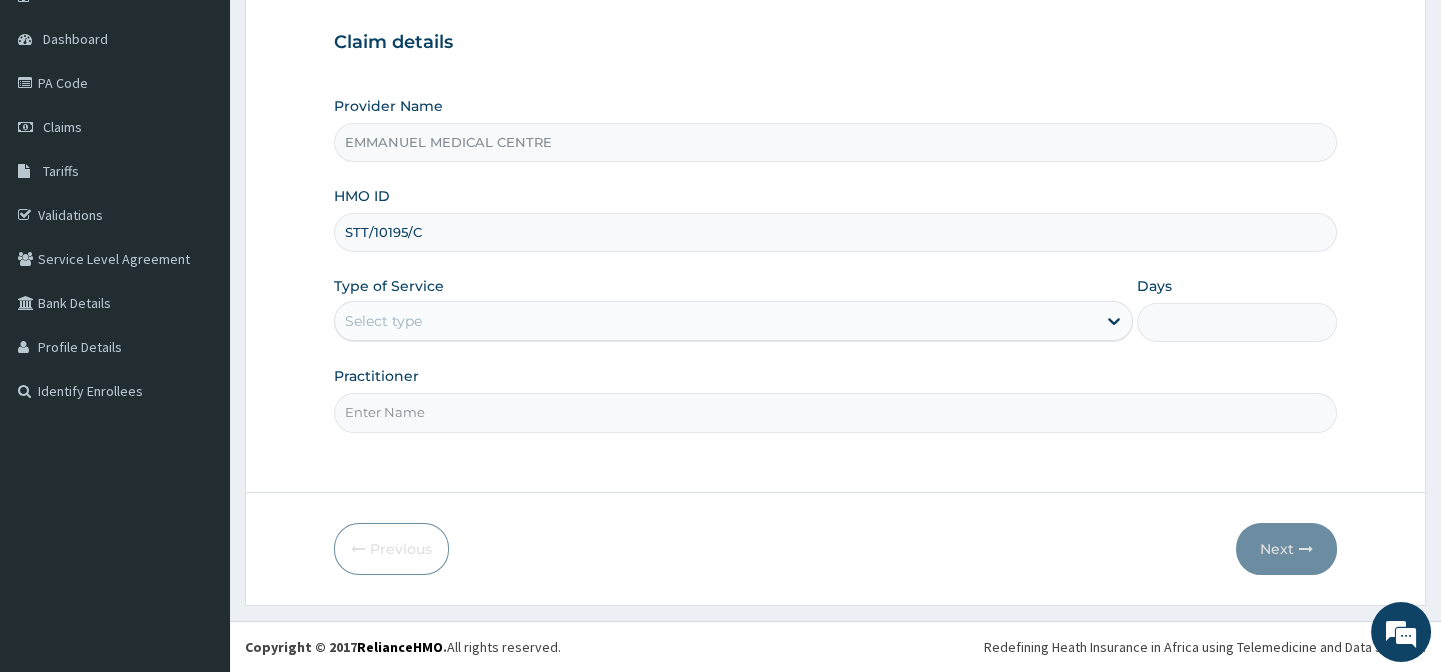 click on "Practitioner" at bounding box center [835, 412] 